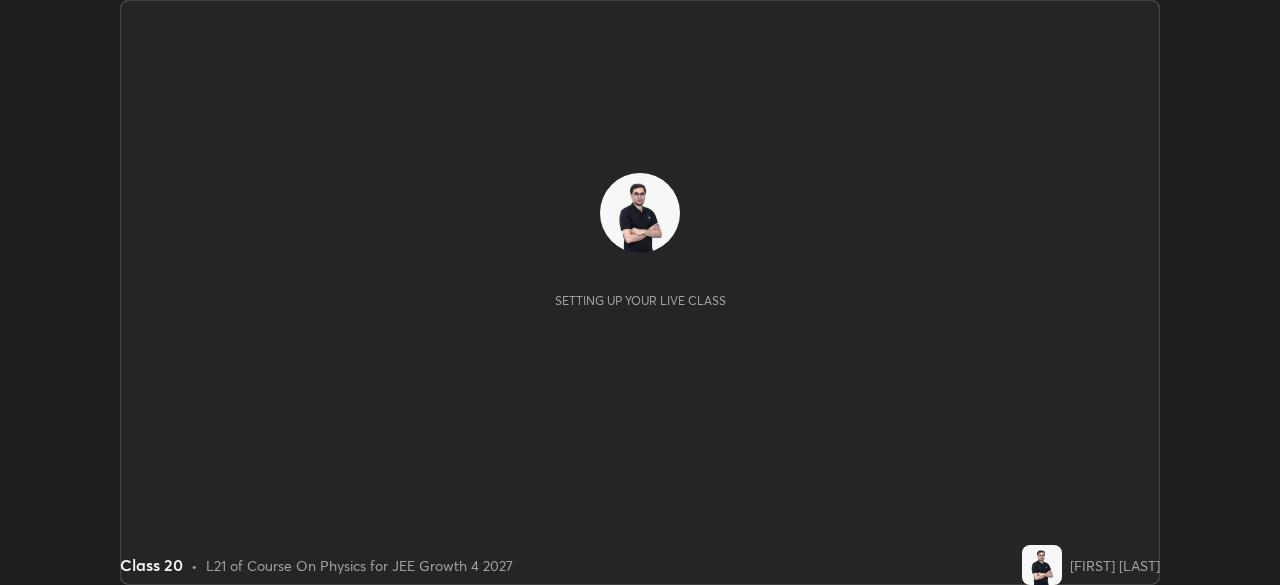 scroll, scrollTop: 0, scrollLeft: 0, axis: both 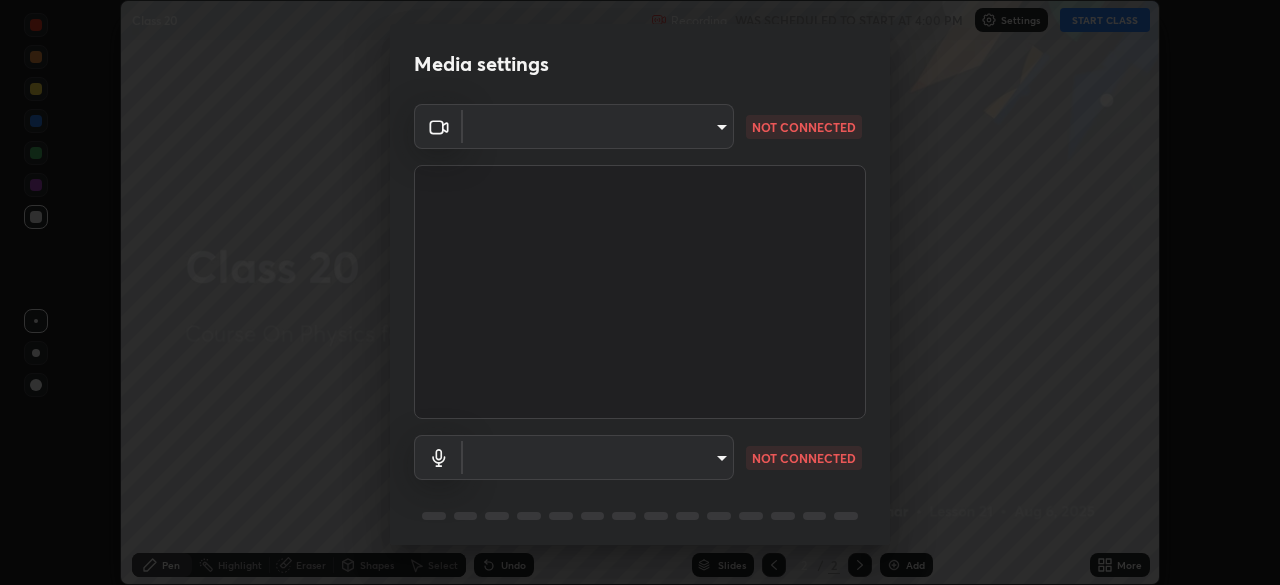 type on "85224a5ddb1d7c473c8089fb73f01f25a8fb598abb9b0335bd4e39e439134962" 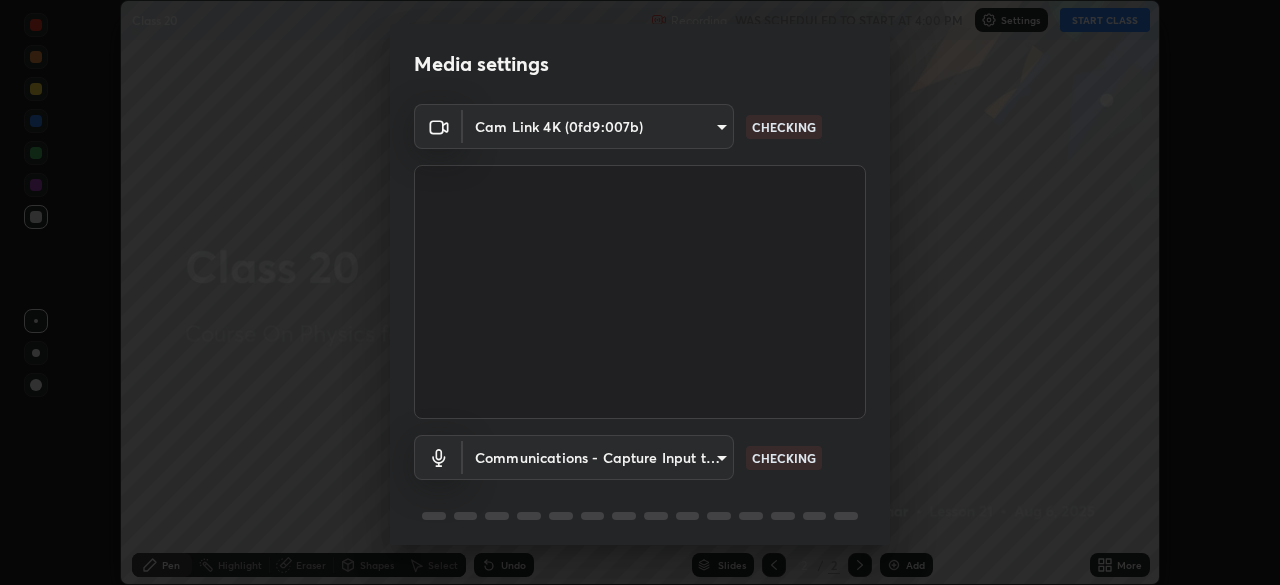 click on "Erase all Class 20 Recording WAS SCHEDULED TO START AT  4:00 PM Settings START CLASS Setting up your live class Class 20 • L21 of Course On Physics for JEE Growth 4 2027 [FIRST] [LAST] Pen Highlight Eraser Shapes Select Undo Slides 2 / 2 Add More No doubts shared Encourage your learners to ask a doubt for better clarity Report an issue Reason for reporting Buffering Chat not working Audio - Video sync issue Educator video quality low ​ Attach an image Report Media settings Cam Link 4K (0fd9:007b) 85224a5ddb1d7c473c8089fb73f01f25a8fb598abb9b0335bd4e39e439134962 CHECKING Communications - Capture Input terminal (Digital Array MIC) communications CHECKING 1 / 5 Next" at bounding box center [640, 292] 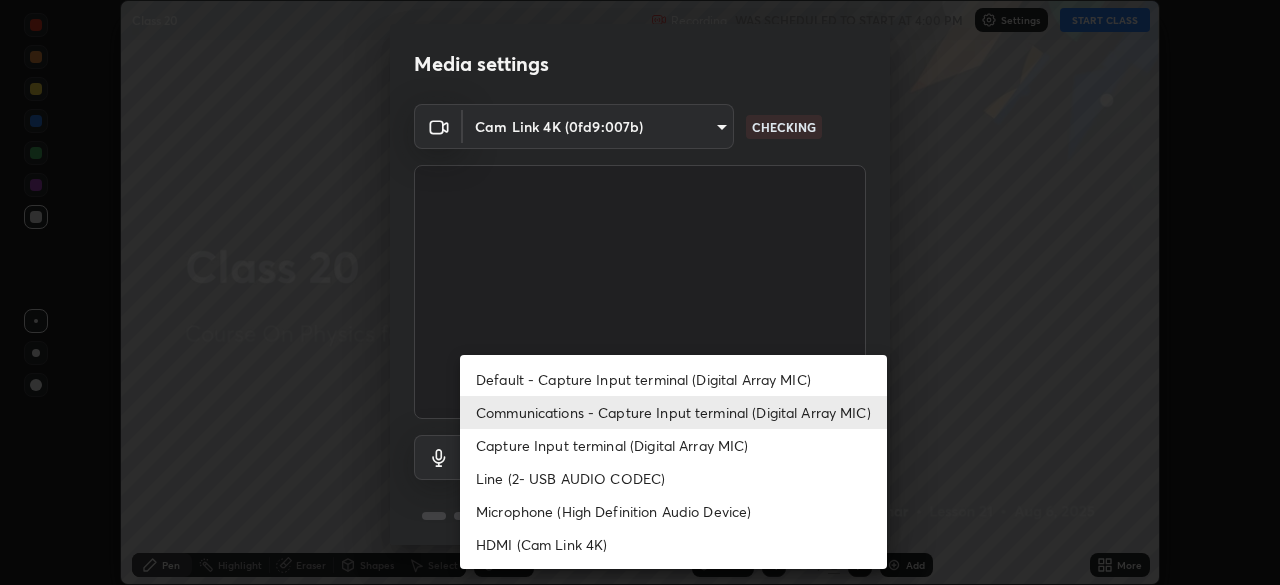 click on "Default - Capture Input terminal (Digital Array MIC)" at bounding box center (673, 379) 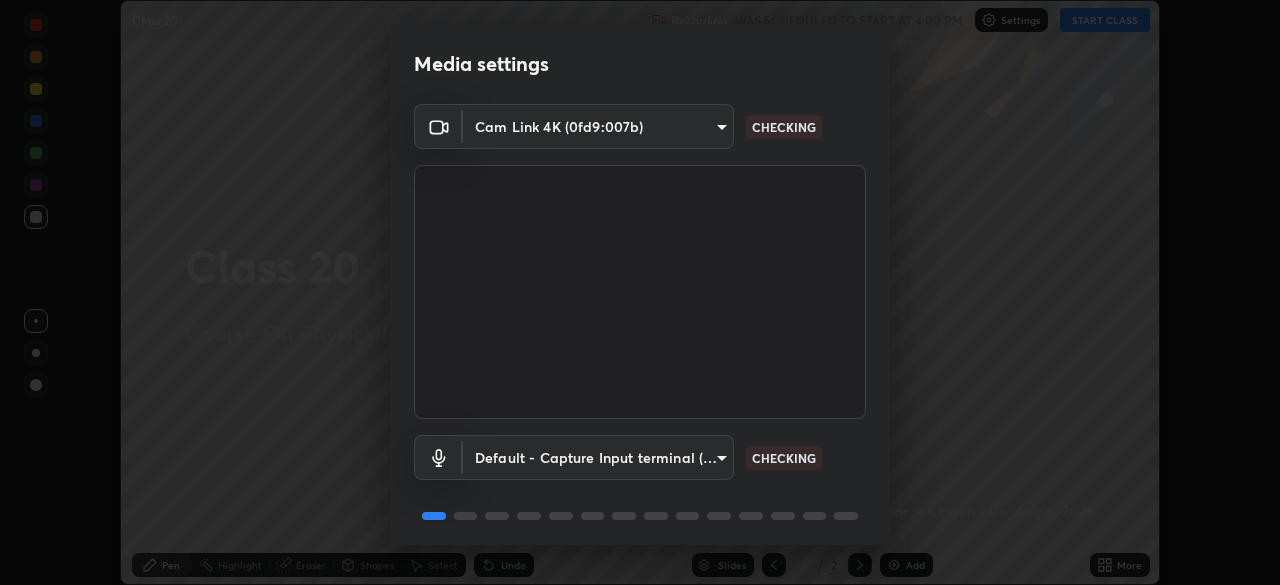 click on "Erase all Class 20 Recording WAS SCHEDULED TO START AT  4:00 PM Settings START CLASS Setting up your live class Class 20 • L21 of Course On Physics for JEE Growth 4 2027 [FIRST] [LAST] Pen Highlight Eraser Shapes Select Undo Slides 2 / 2 Add More No doubts shared Encourage your learners to ask a doubt for better clarity Report an issue Reason for reporting Buffering Chat not working Audio - Video sync issue Educator video quality low ​ Attach an image Report Media settings Cam Link 4K (0fd9:007b) 85224a5ddb1d7c473c8089fb73f01f25a8fb598abb9b0335bd4e39e439134962 CHECKING Default - Capture Input terminal (Digital Array MIC) default CHECKING 1 / 5 Next" at bounding box center [640, 292] 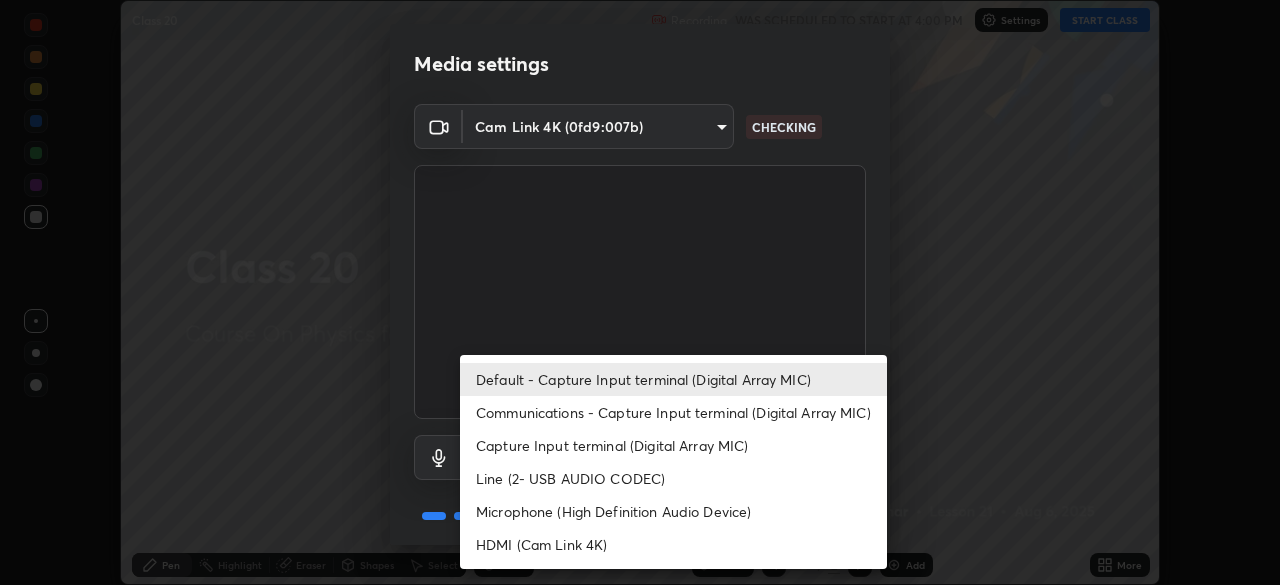 click on "Communications - Capture Input terminal (Digital Array MIC)" at bounding box center (673, 412) 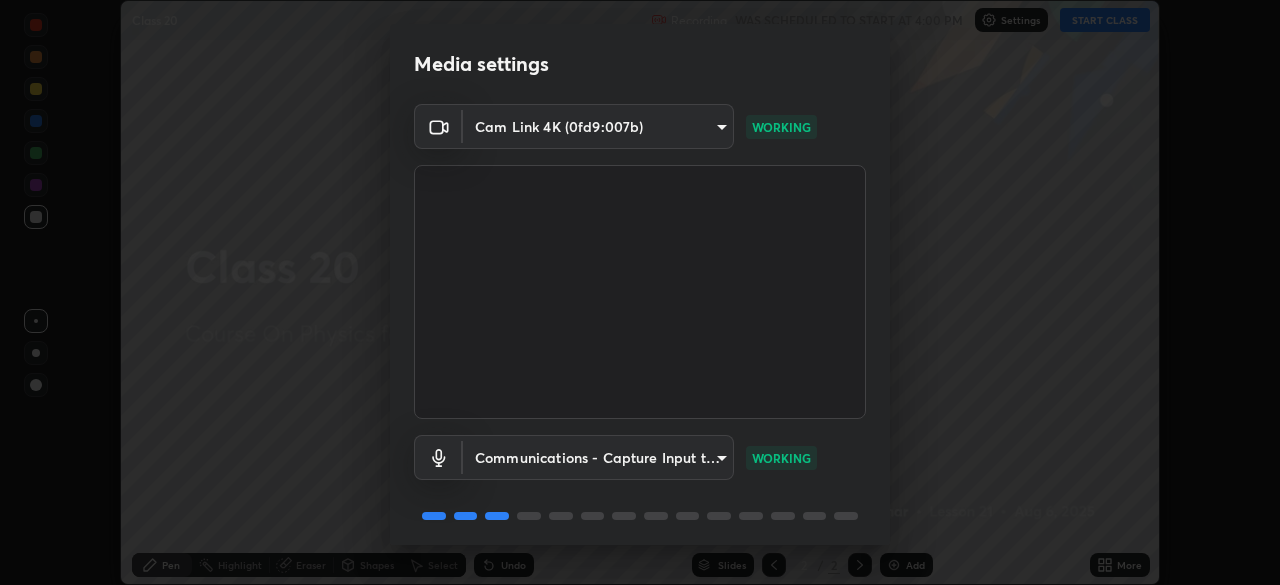 scroll, scrollTop: 71, scrollLeft: 0, axis: vertical 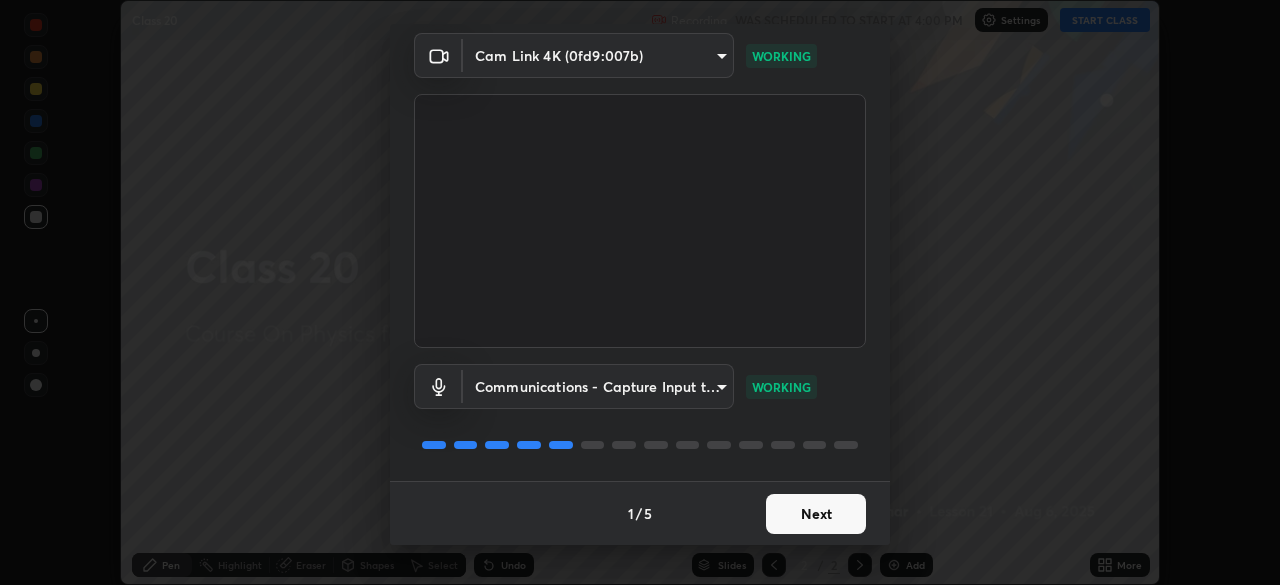 click on "Next" at bounding box center [816, 514] 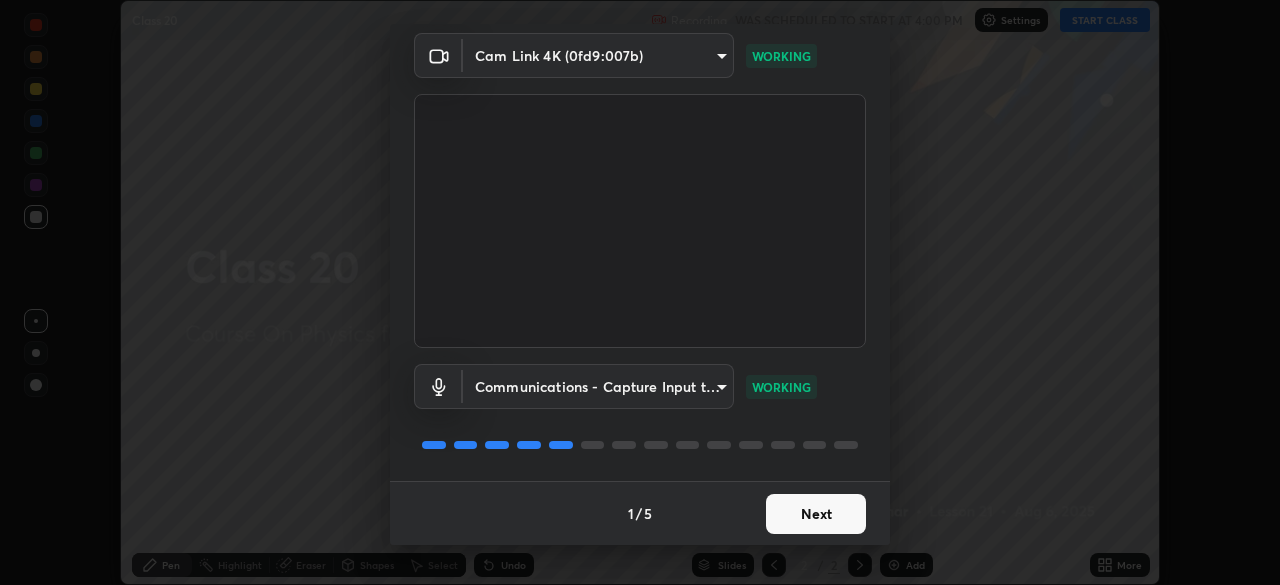 scroll, scrollTop: 0, scrollLeft: 0, axis: both 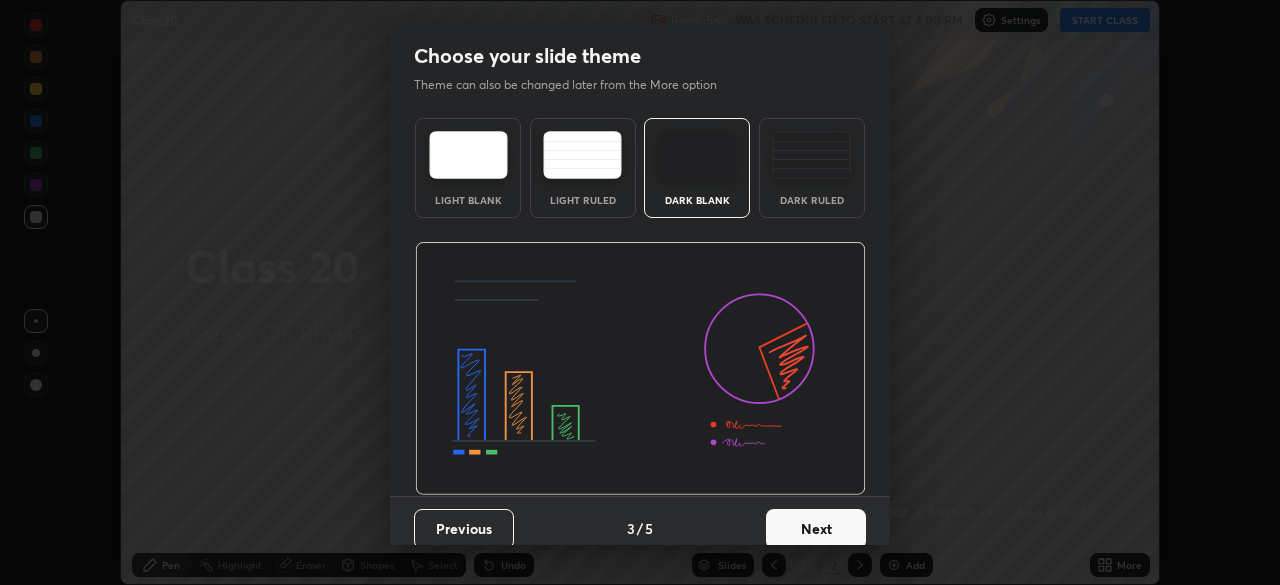 click on "Next" at bounding box center (816, 529) 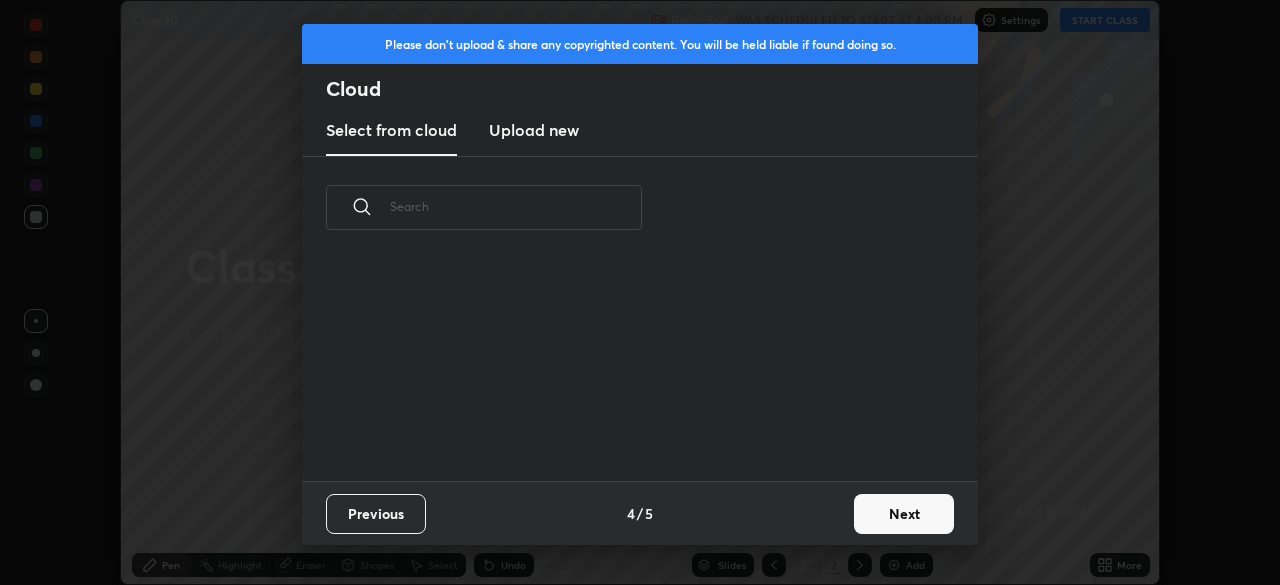 click on "Next" at bounding box center [904, 514] 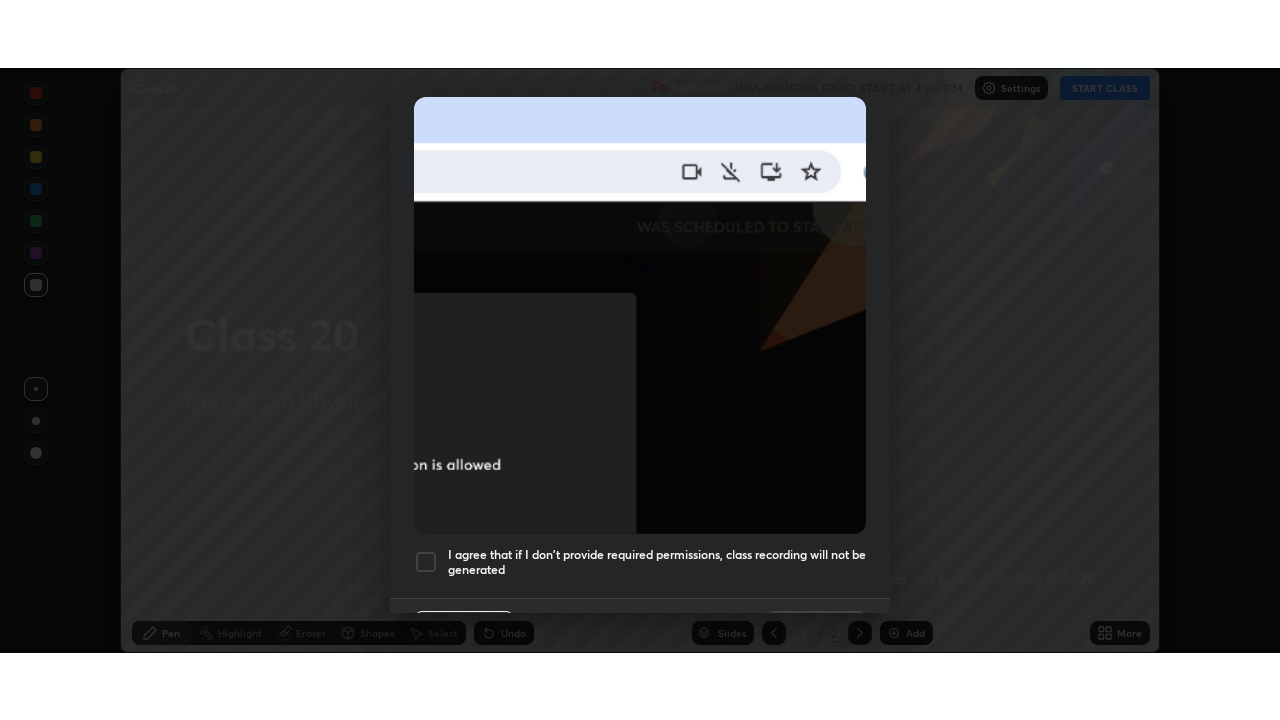 scroll, scrollTop: 479, scrollLeft: 0, axis: vertical 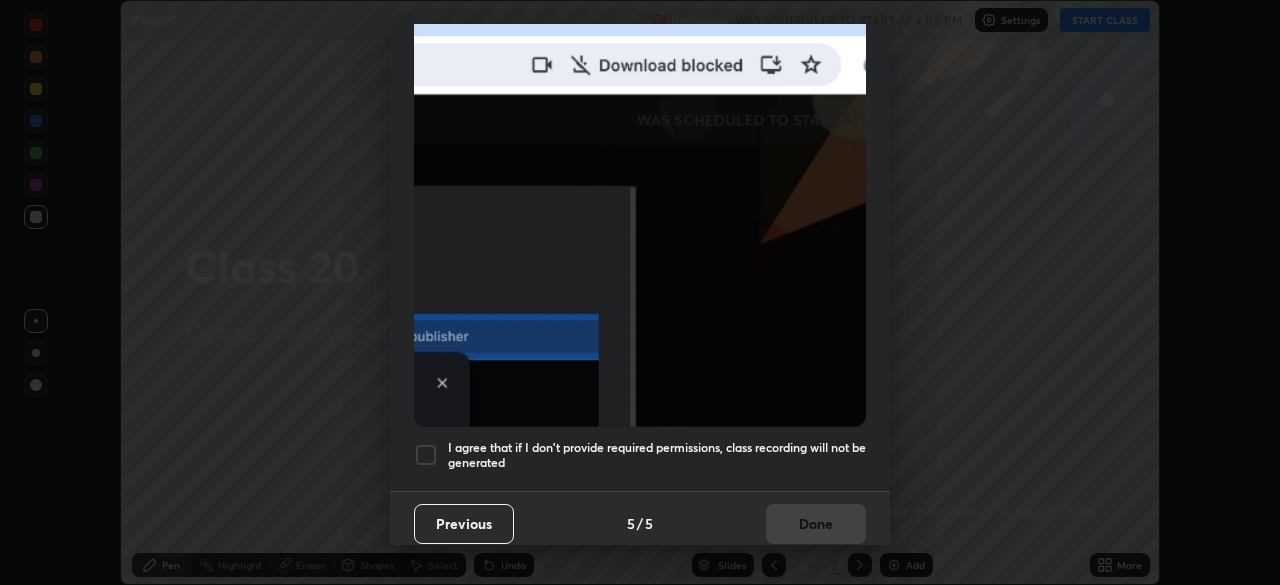 click at bounding box center [426, 455] 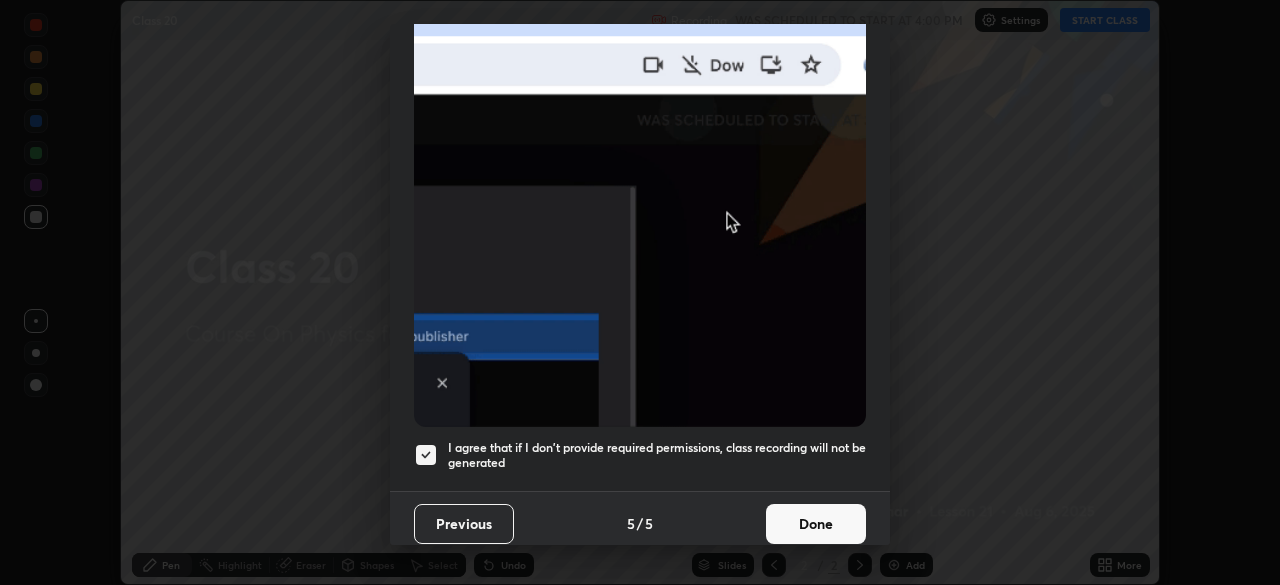 click on "Done" at bounding box center [816, 524] 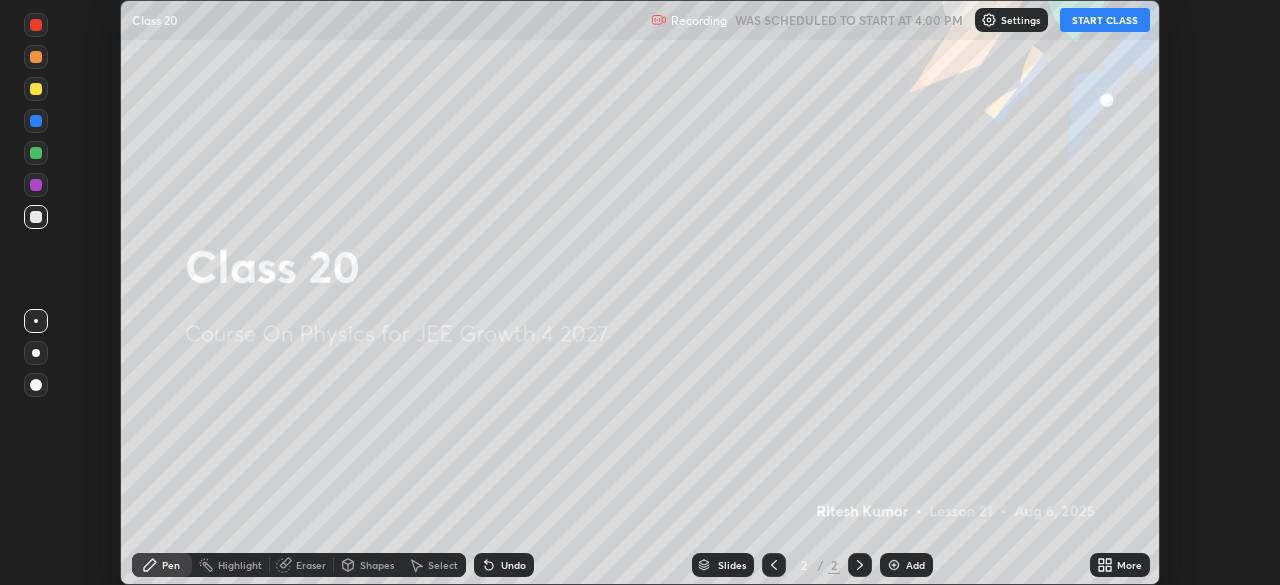 click on "START CLASS" at bounding box center (1105, 20) 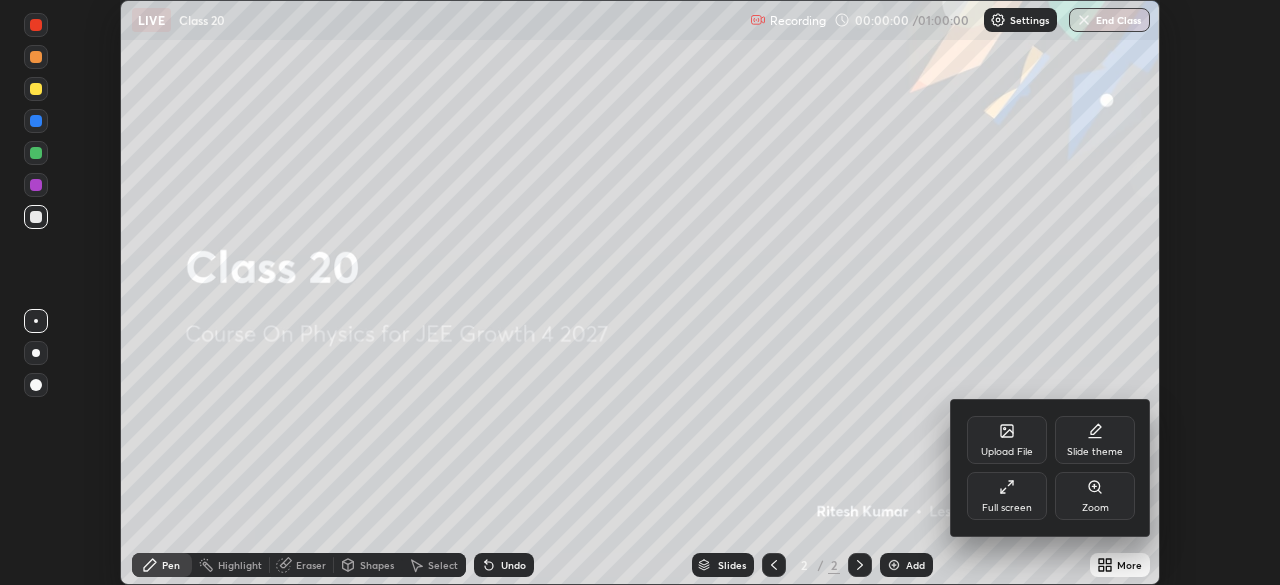click on "Full screen" at bounding box center (1007, 496) 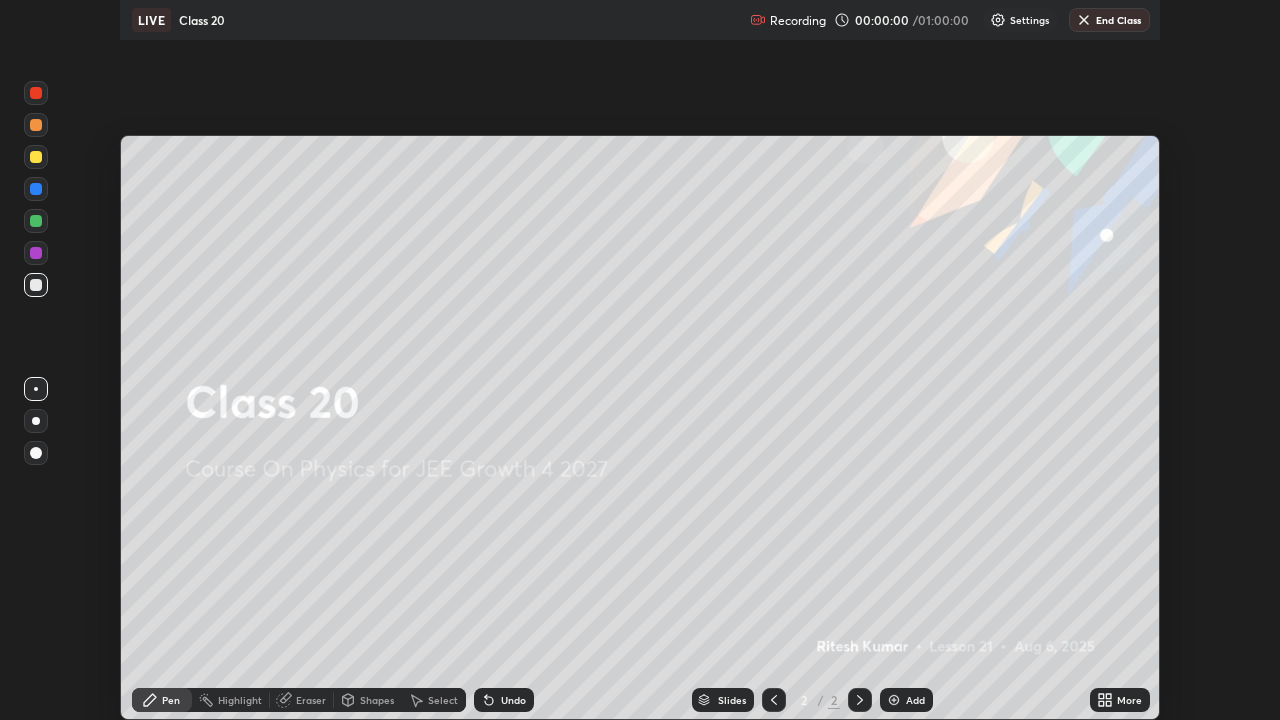 scroll, scrollTop: 99280, scrollLeft: 98720, axis: both 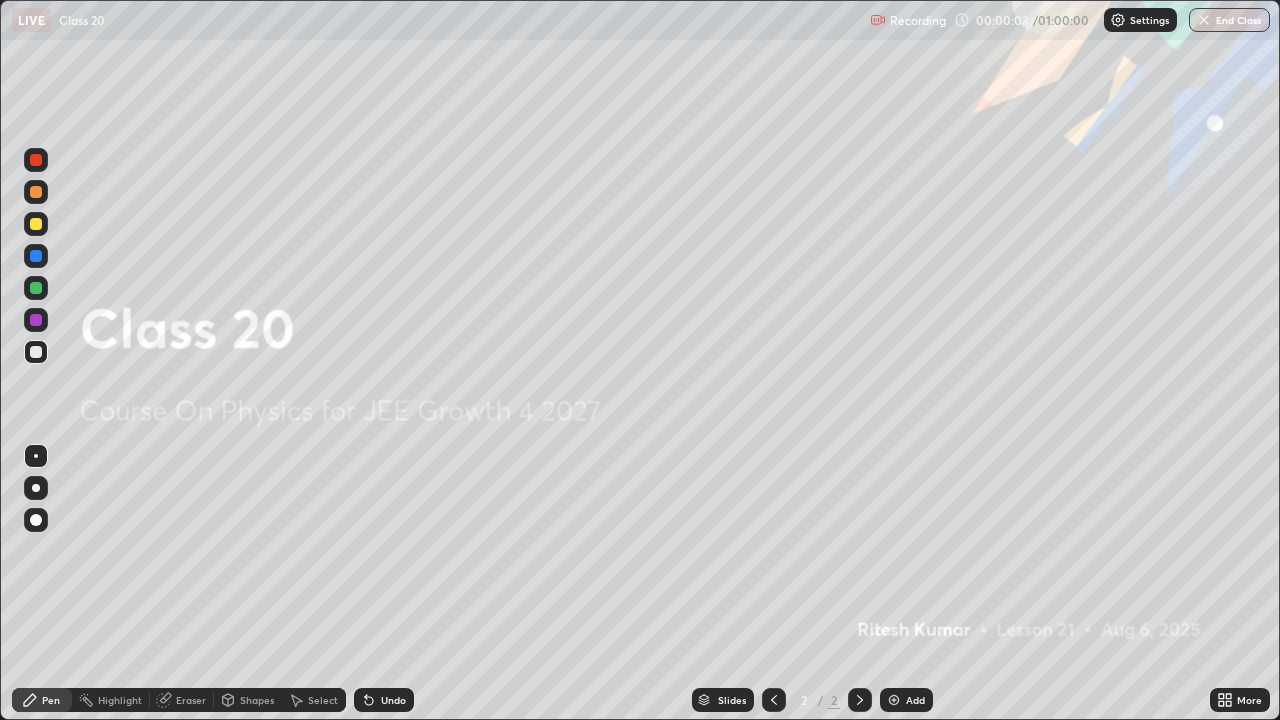 click at bounding box center (894, 700) 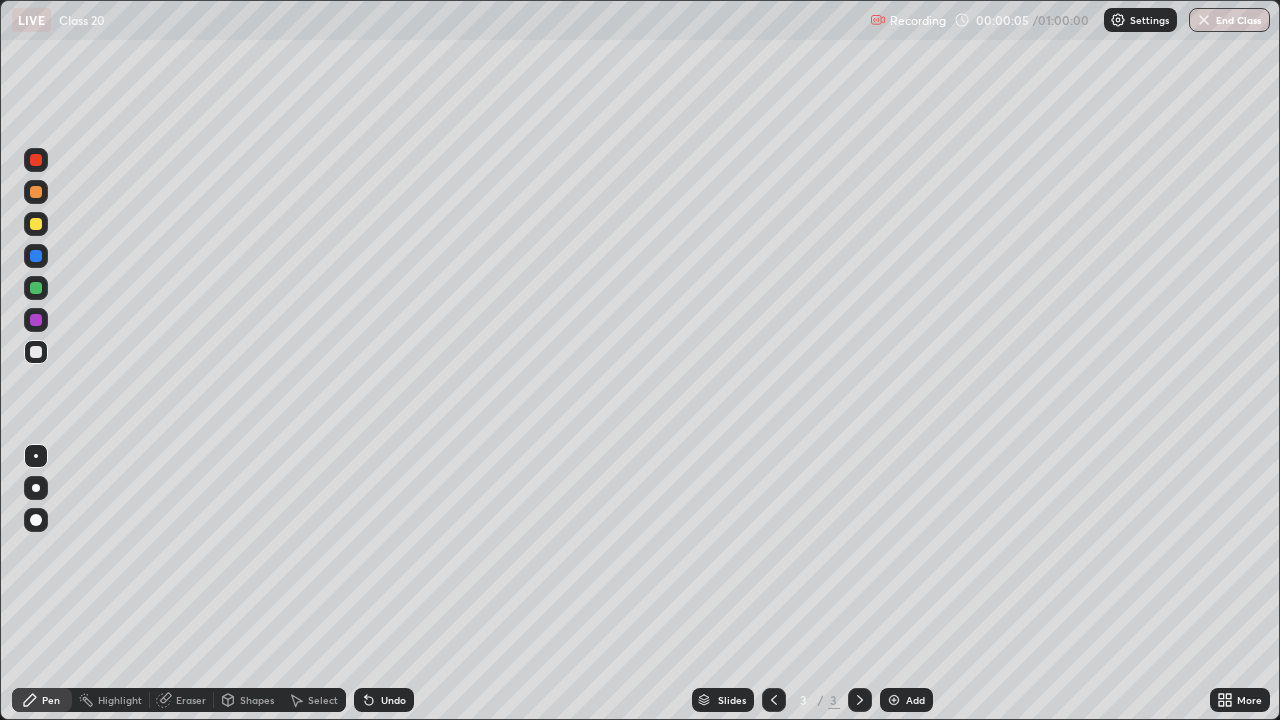 click 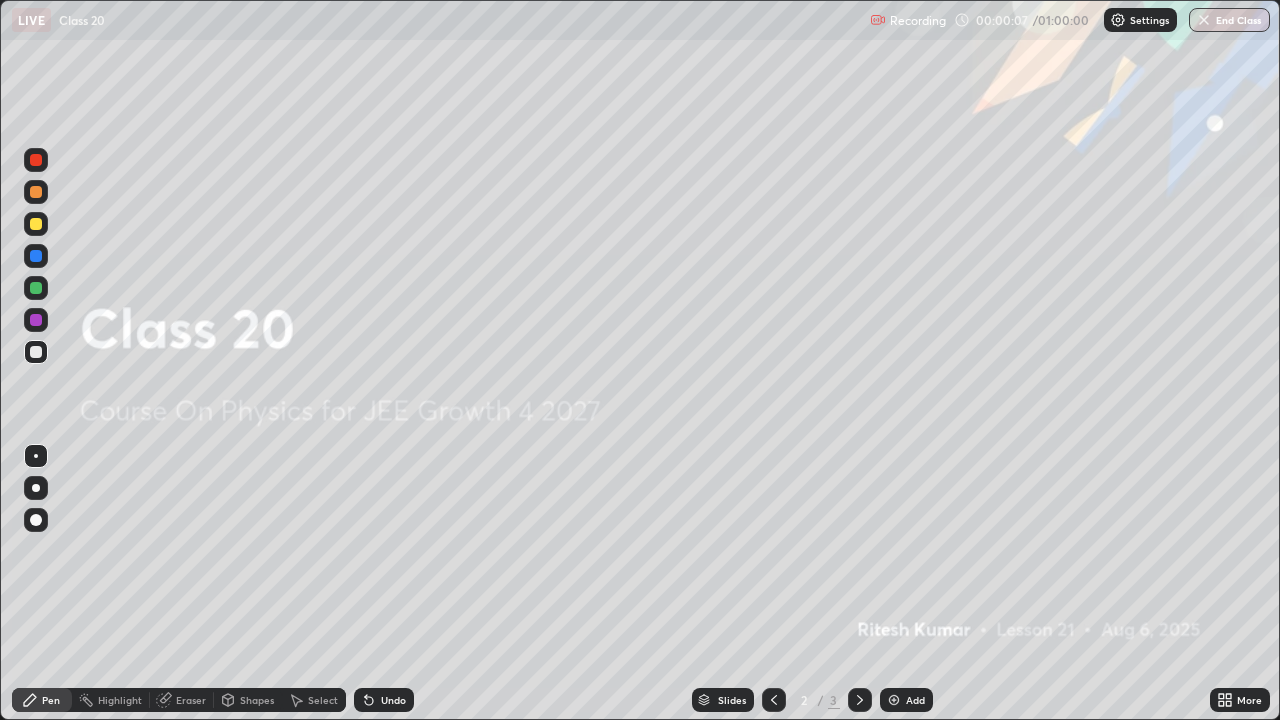 click 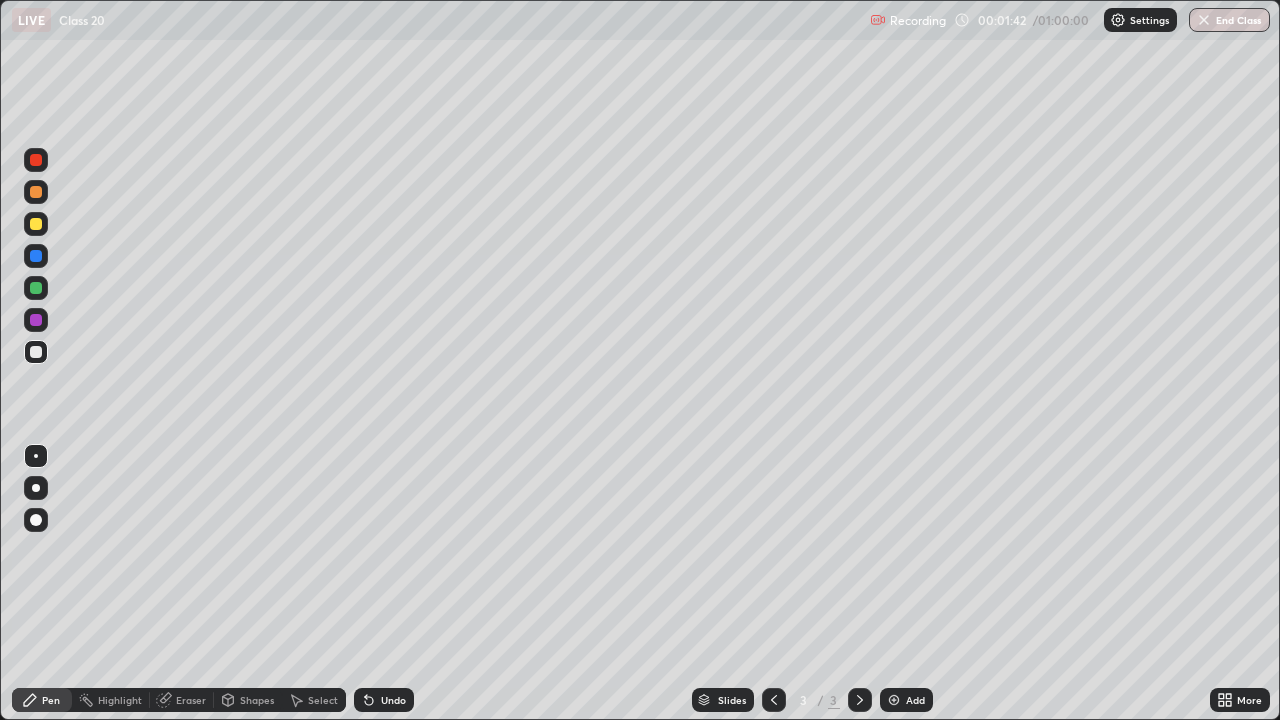 click at bounding box center (36, 224) 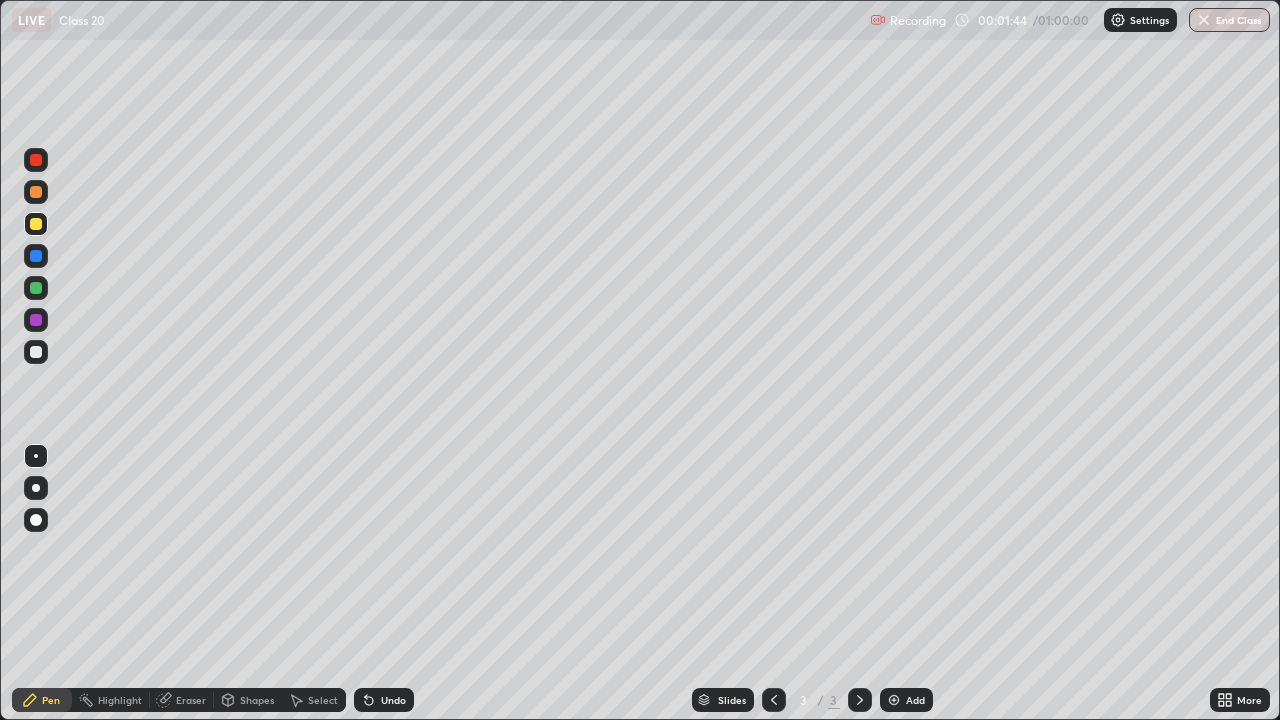 click at bounding box center (36, 192) 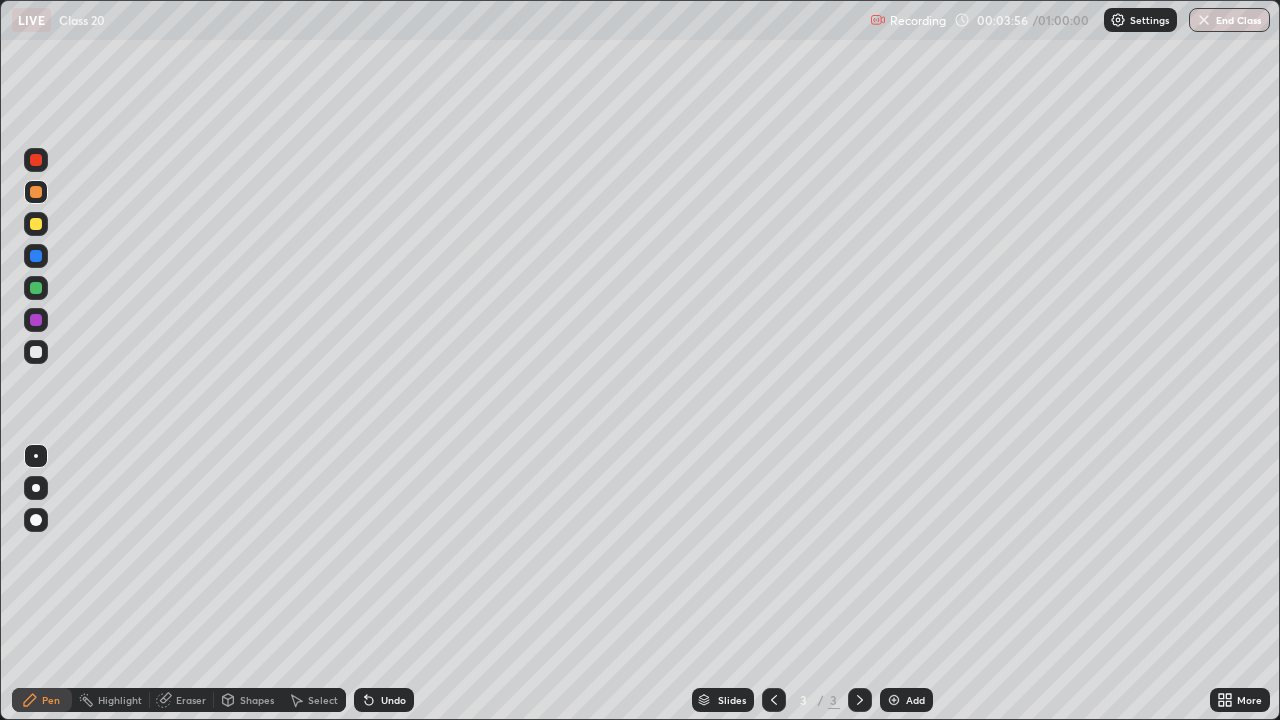 click at bounding box center (894, 700) 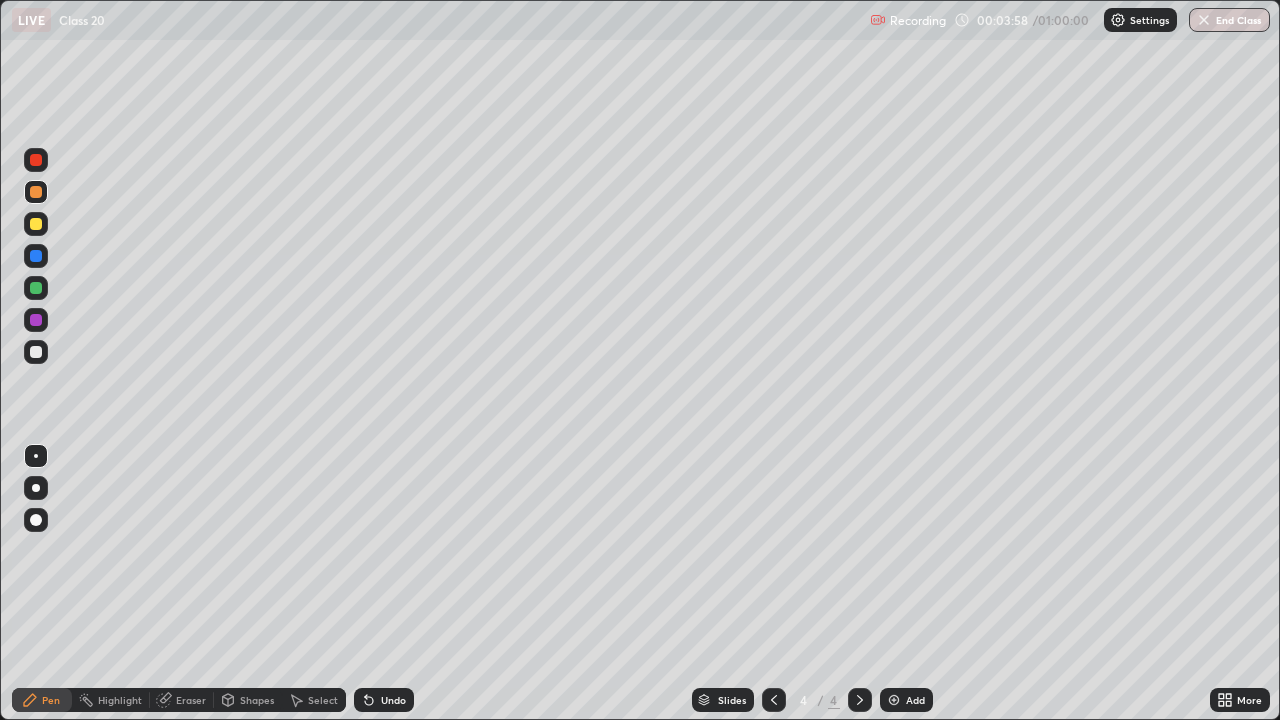 click at bounding box center (36, 224) 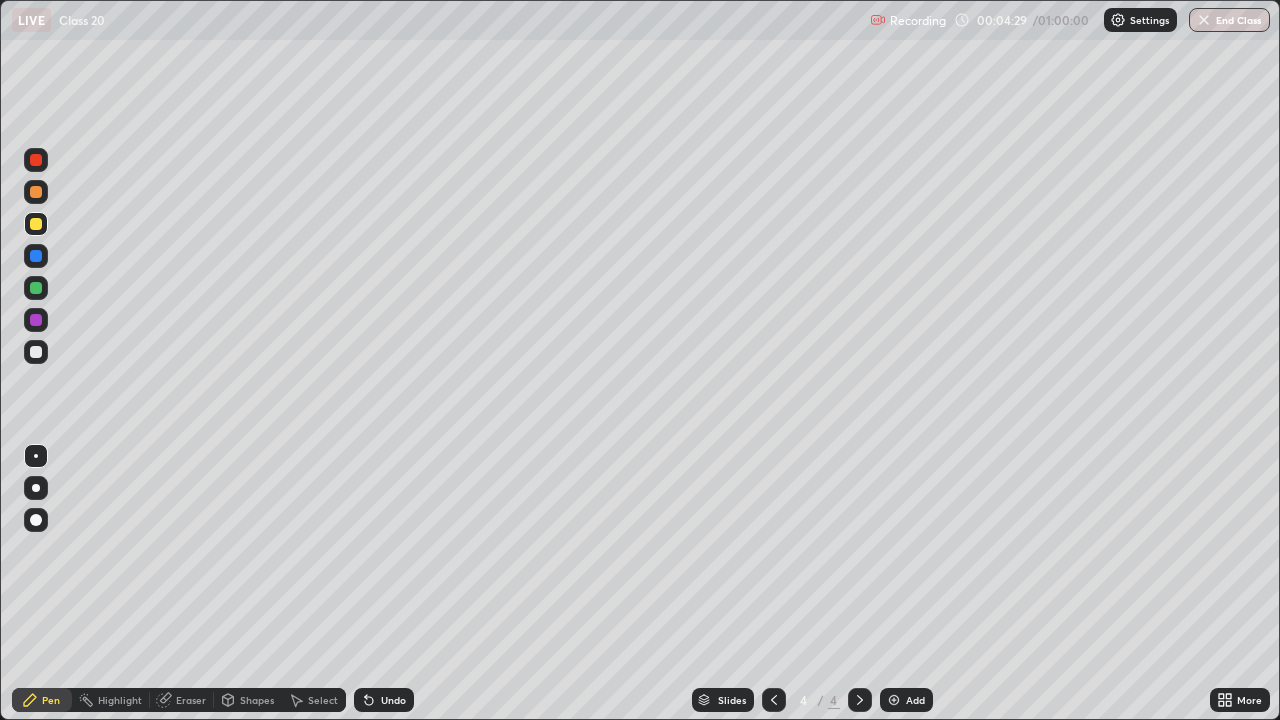 click at bounding box center (36, 352) 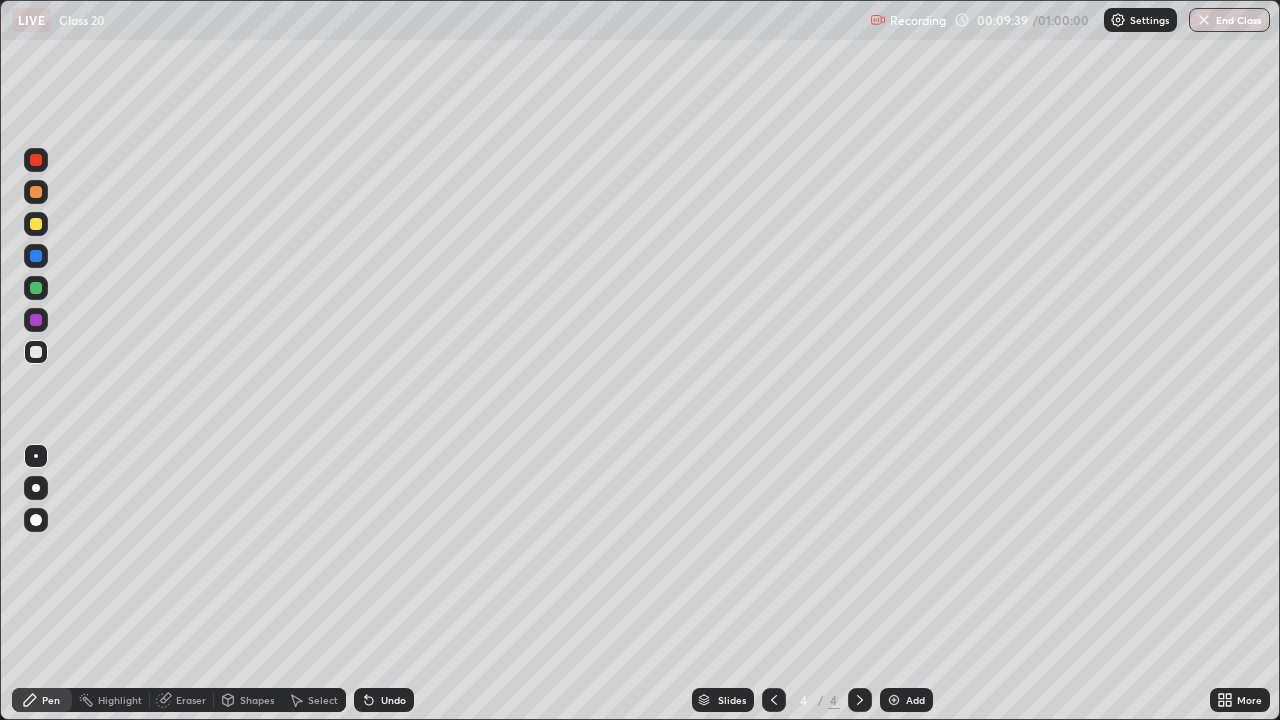 click at bounding box center (894, 700) 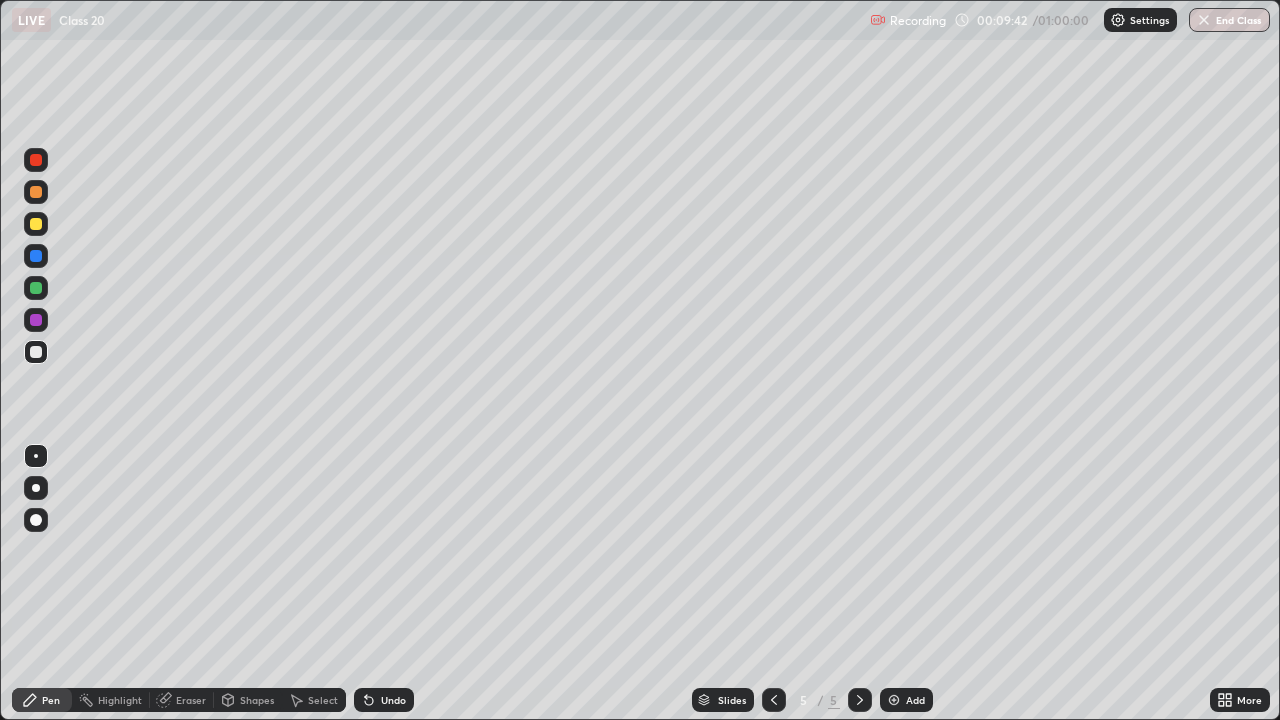 click at bounding box center (36, 320) 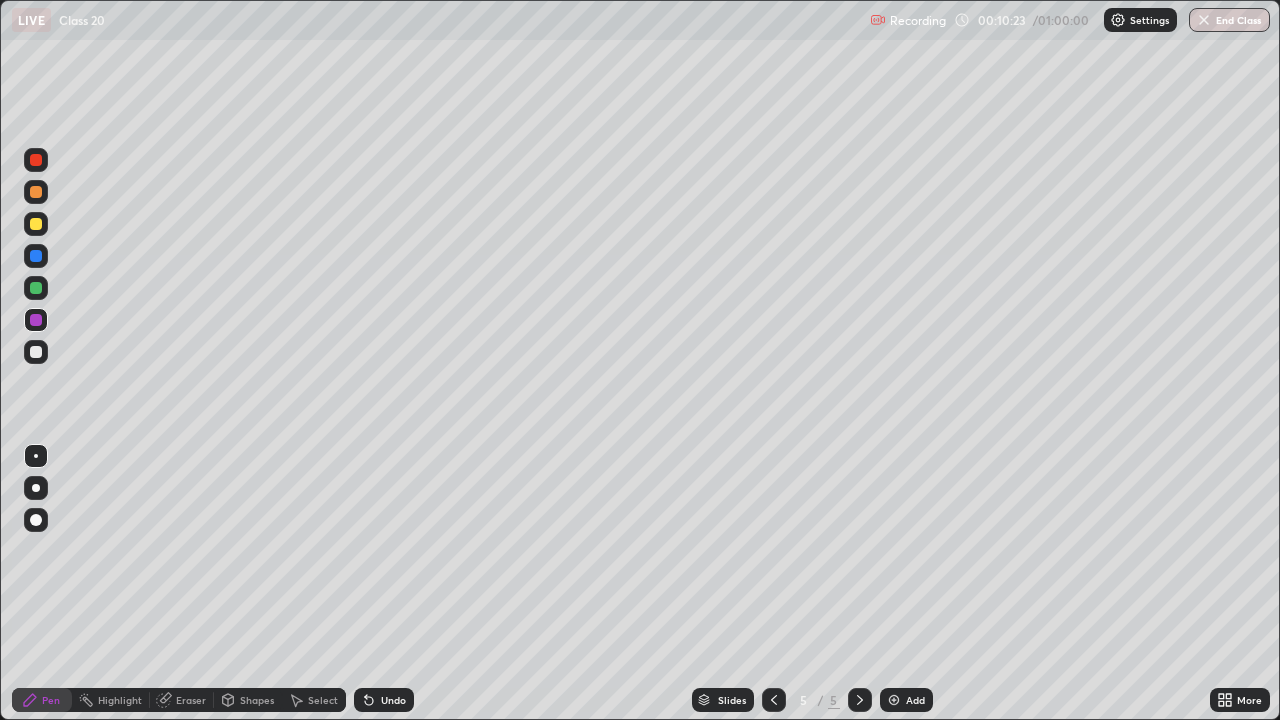 click at bounding box center (36, 352) 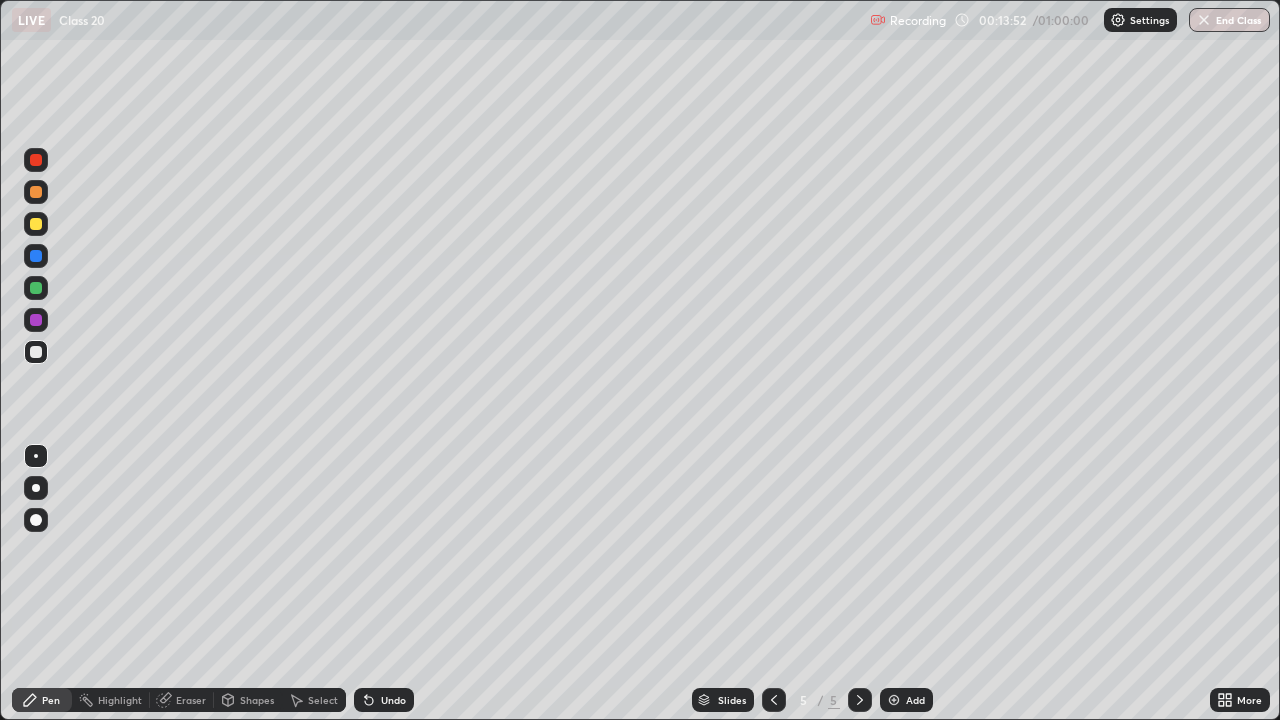 click at bounding box center [894, 700] 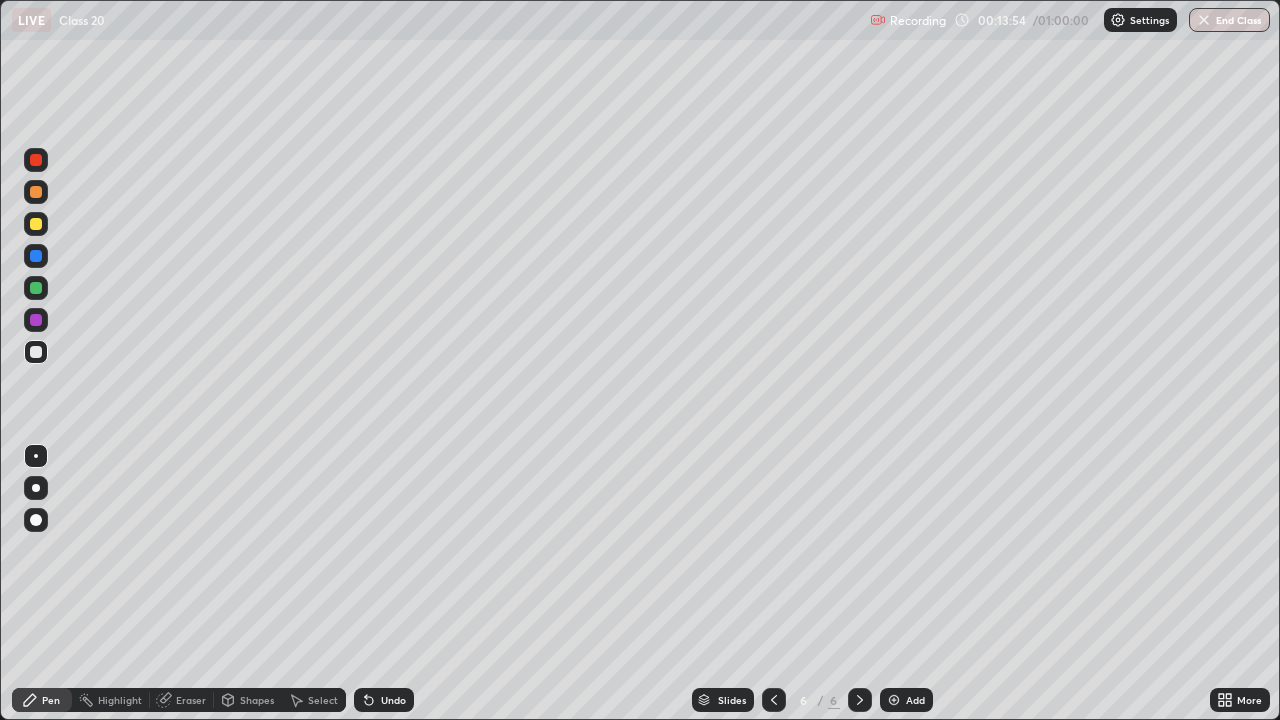 click at bounding box center (36, 224) 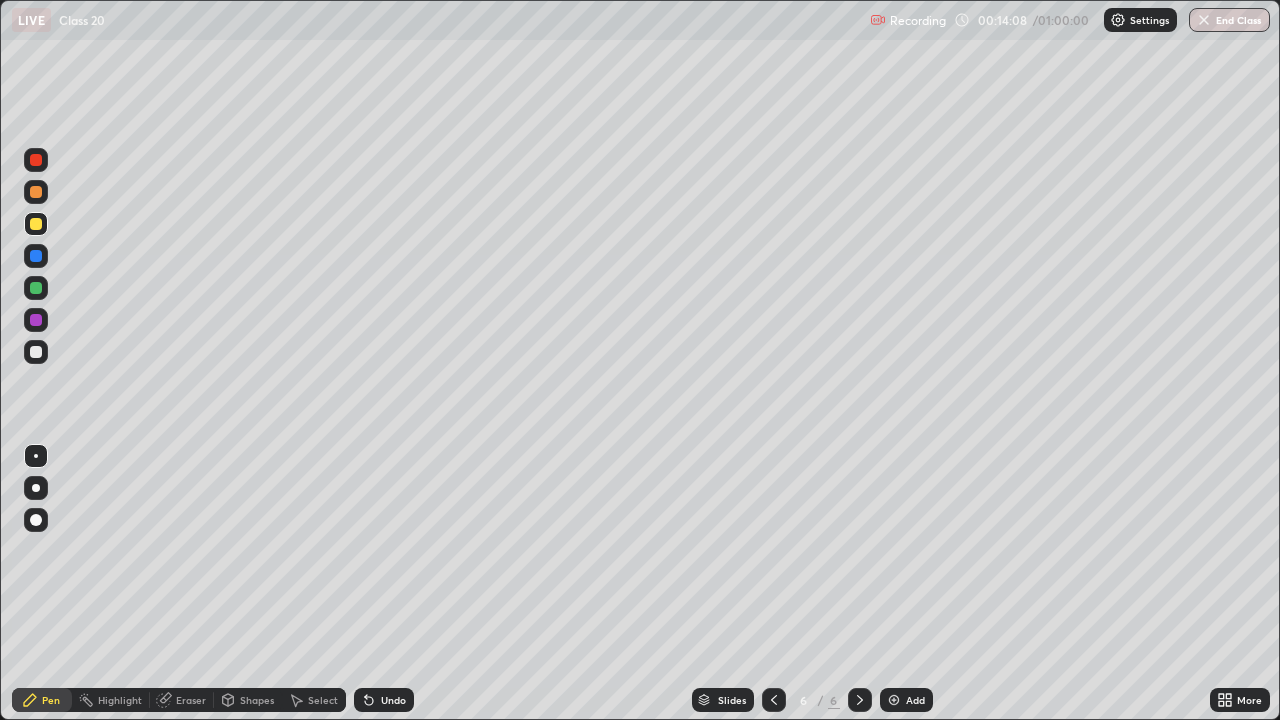 click at bounding box center [36, 192] 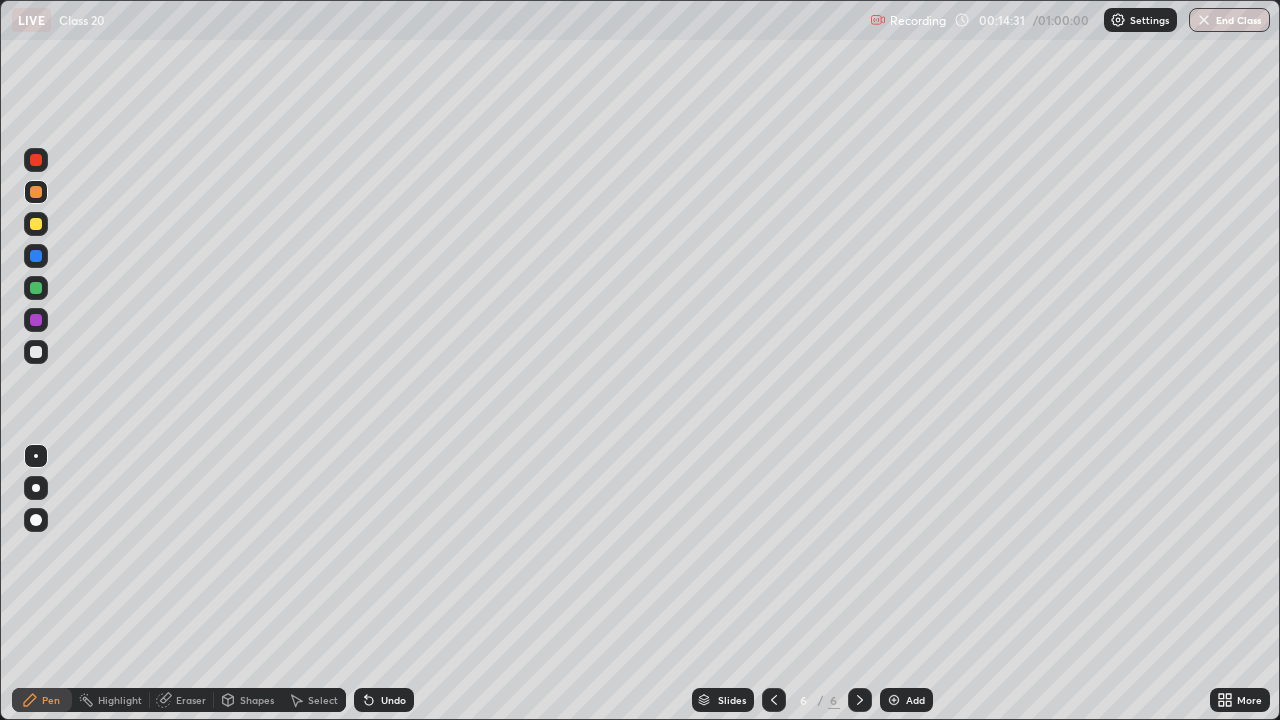click at bounding box center (36, 192) 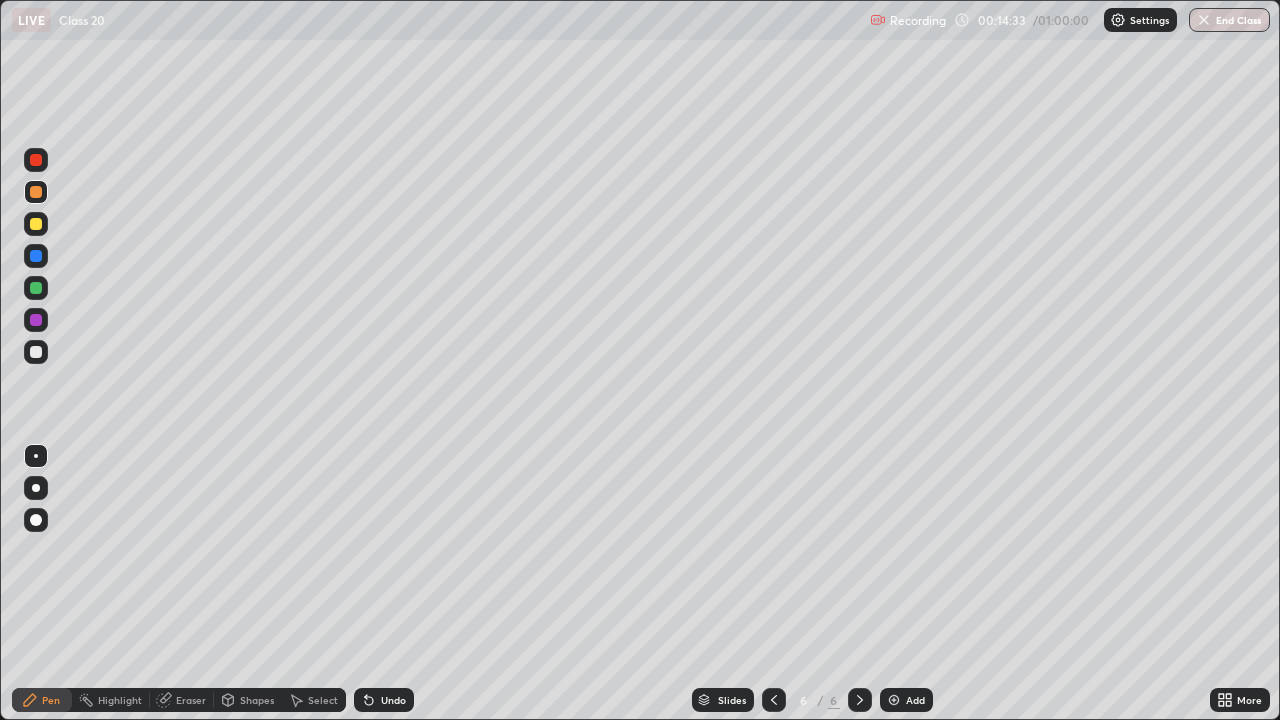 click at bounding box center (36, 160) 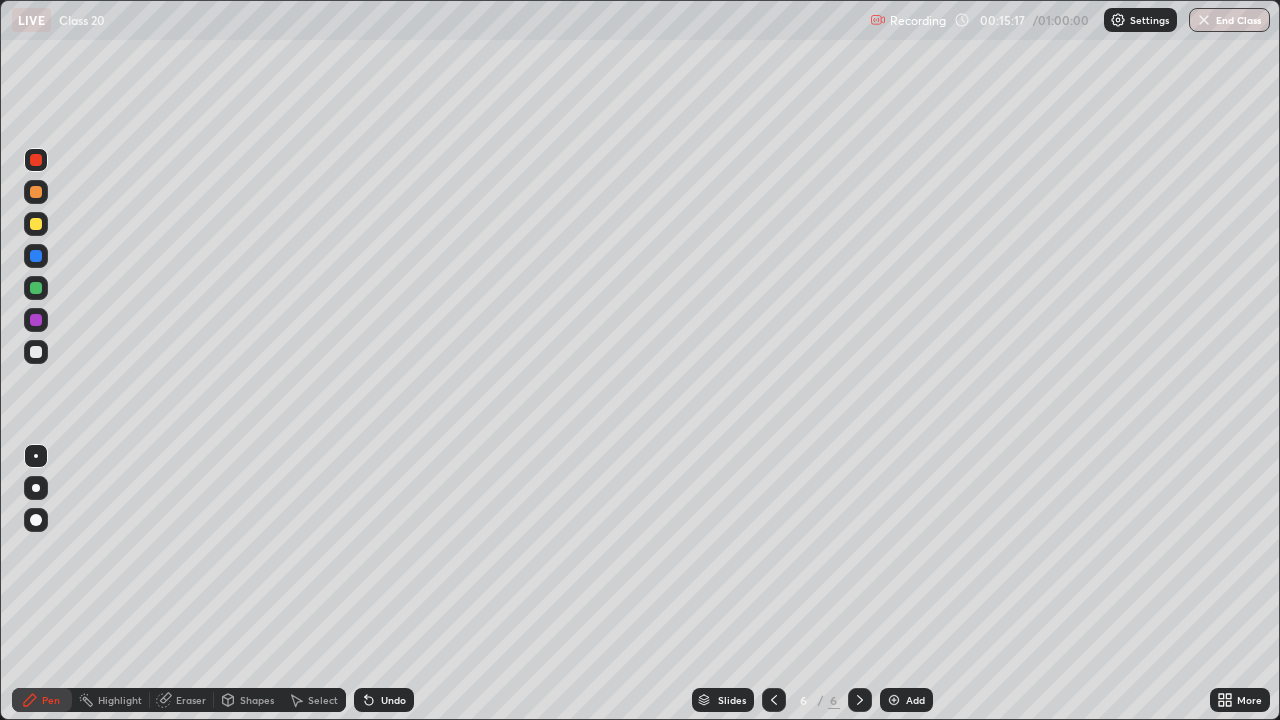click at bounding box center [36, 288] 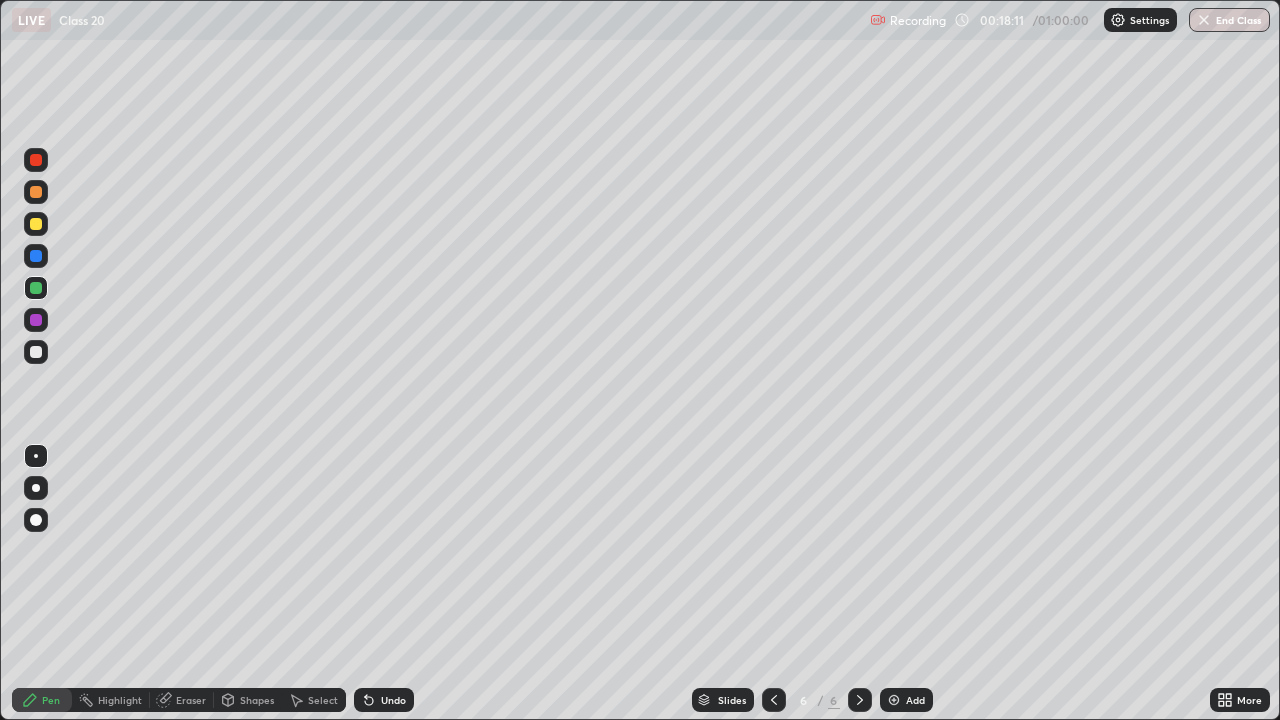 click at bounding box center (36, 352) 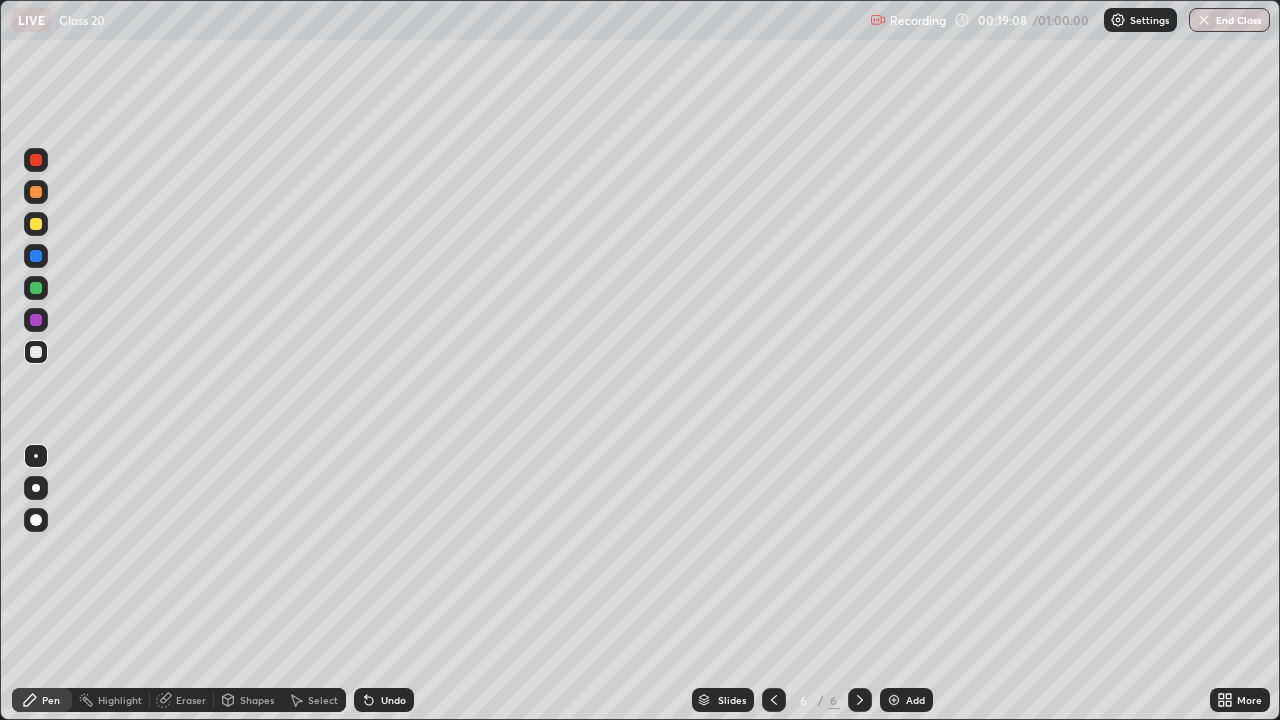 click on "Add" at bounding box center [906, 700] 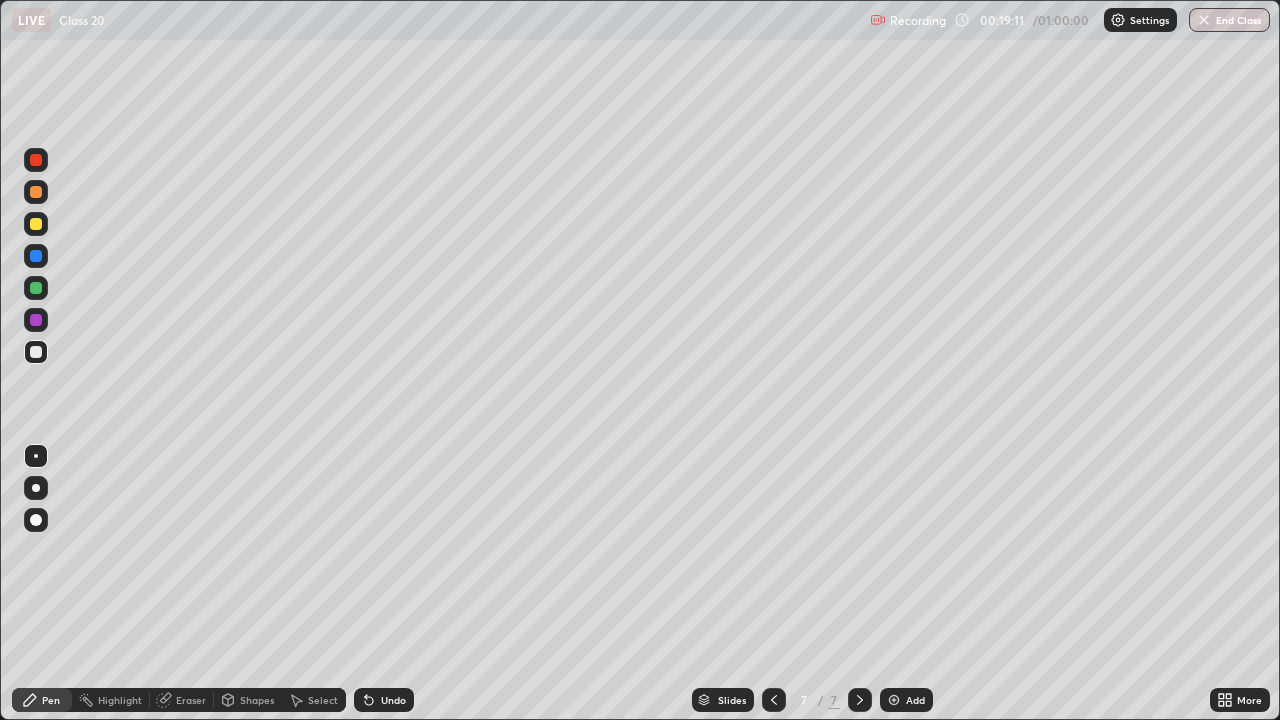 click at bounding box center [36, 224] 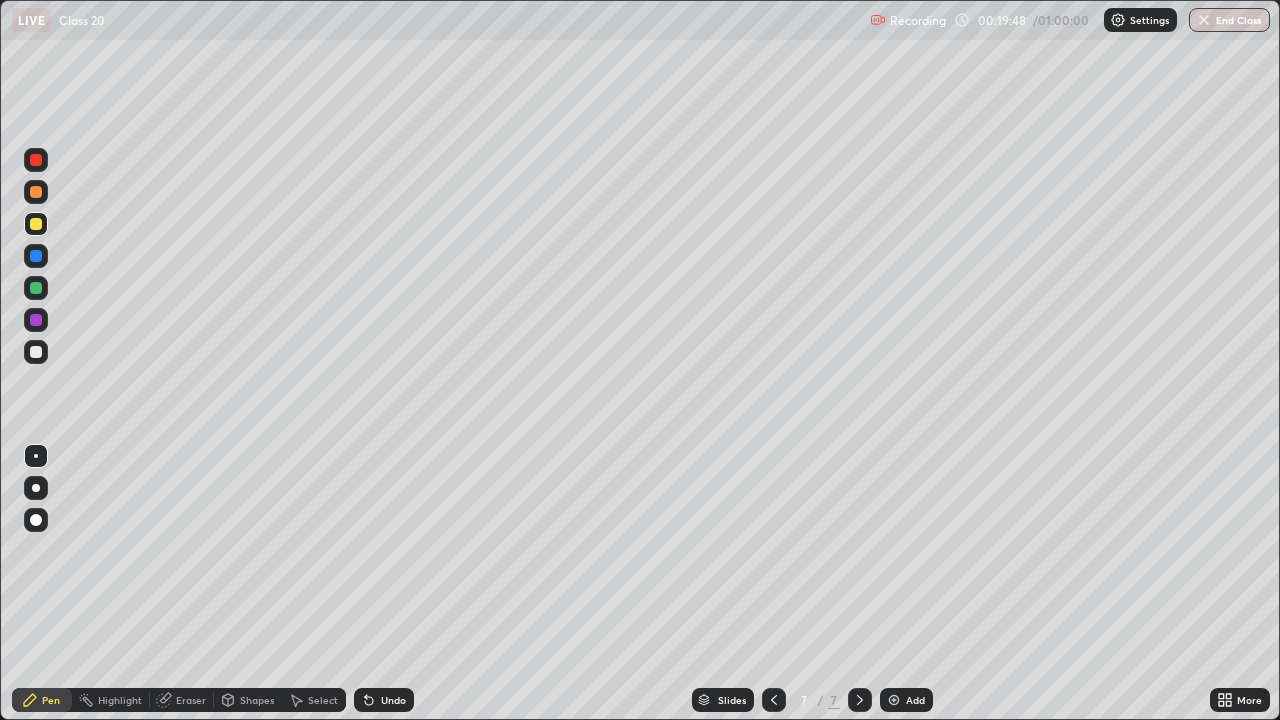 click at bounding box center (36, 352) 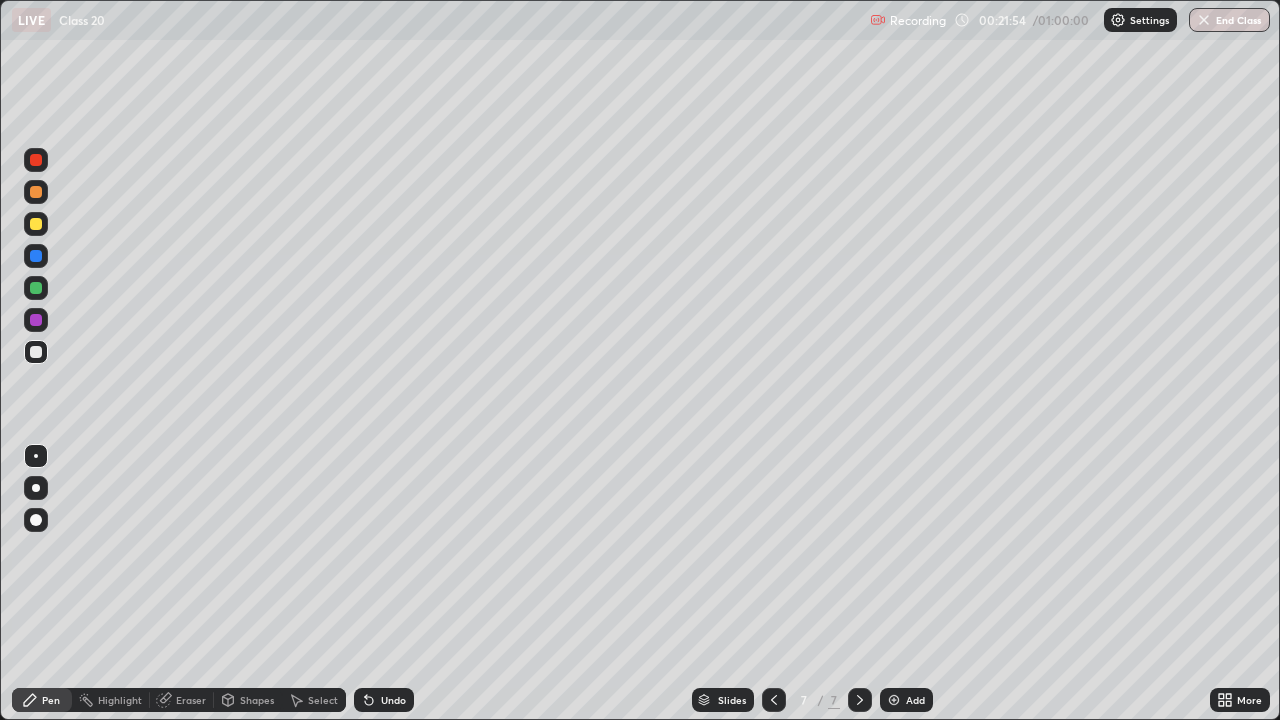 click at bounding box center (36, 288) 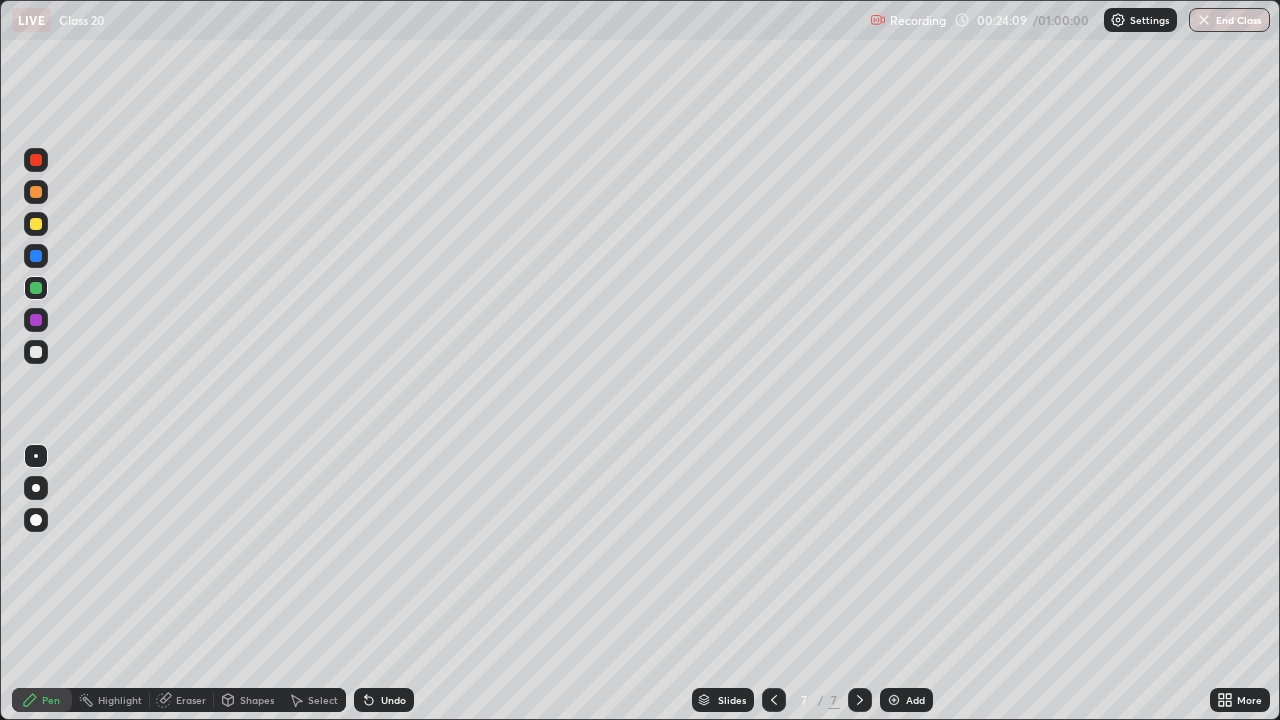 click at bounding box center (860, 700) 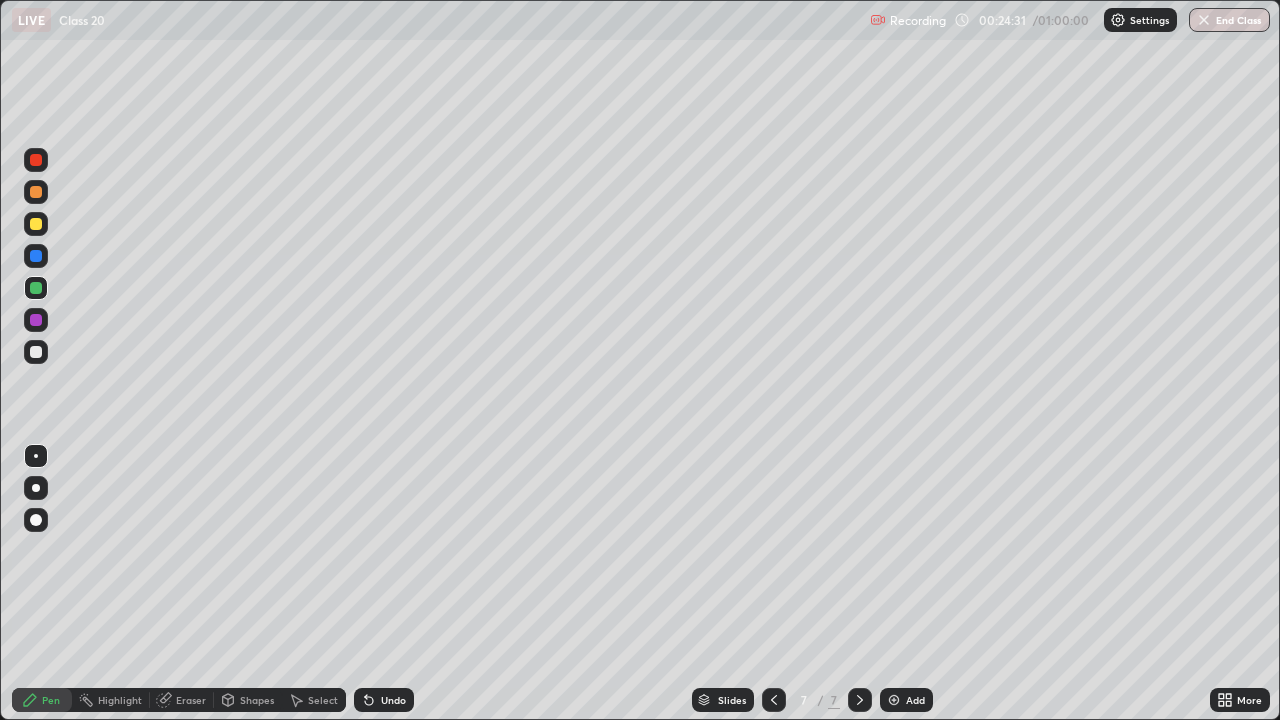 click at bounding box center (894, 700) 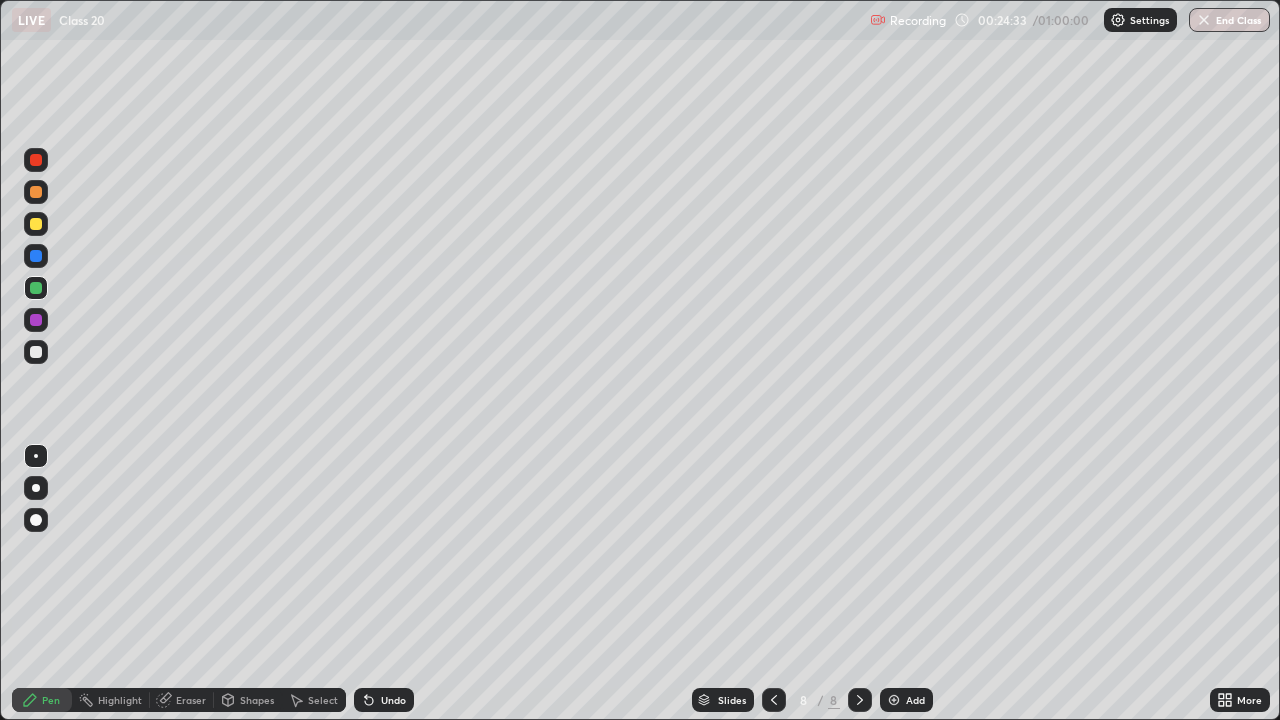 click at bounding box center [36, 224] 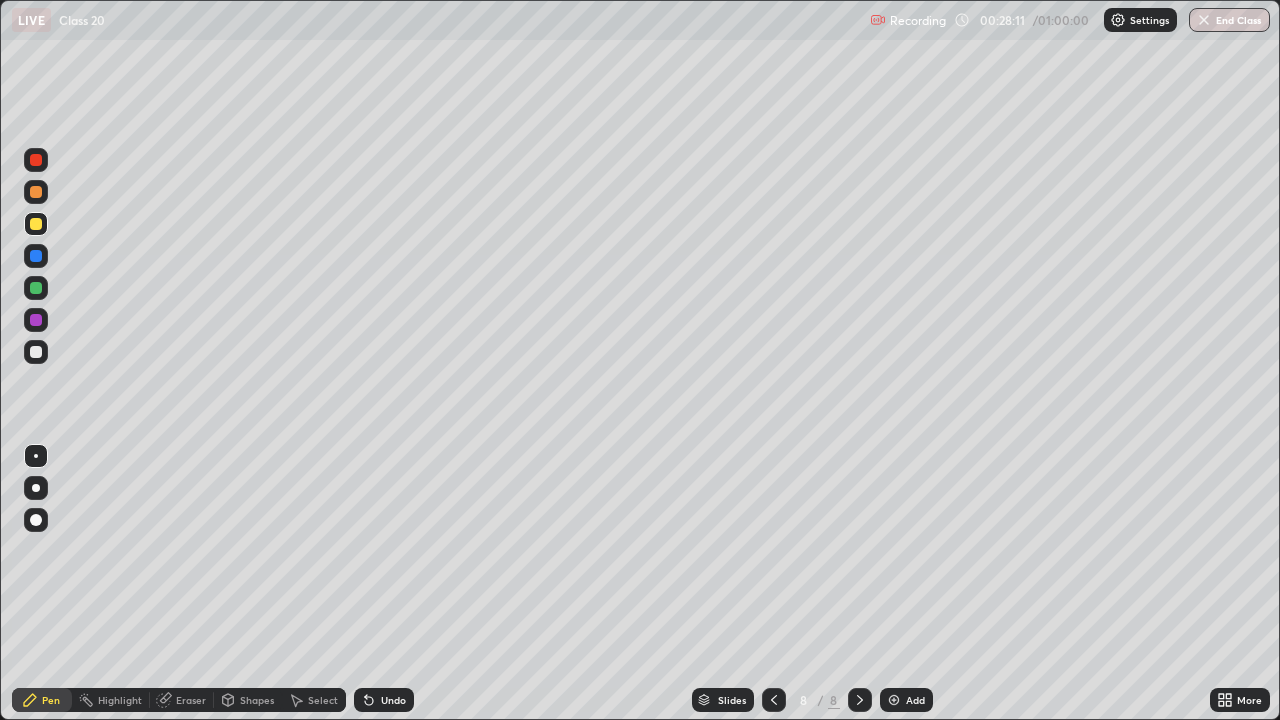 click at bounding box center (36, 320) 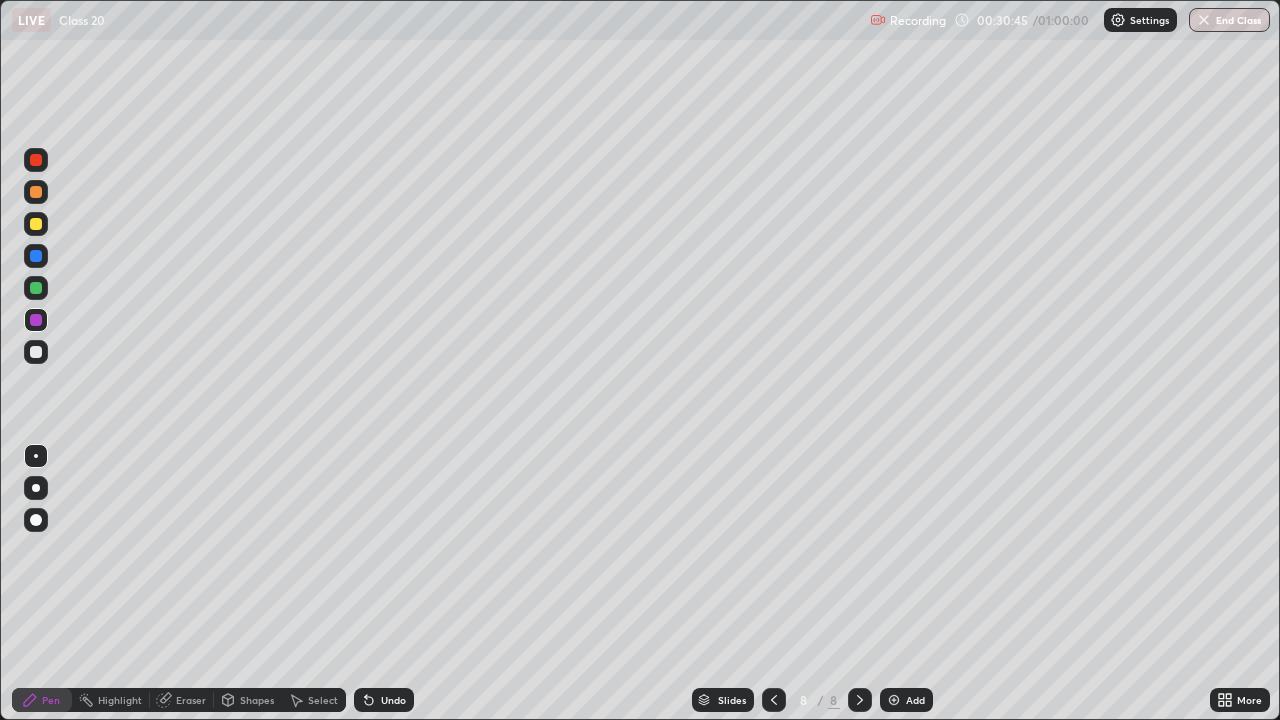 click at bounding box center (894, 700) 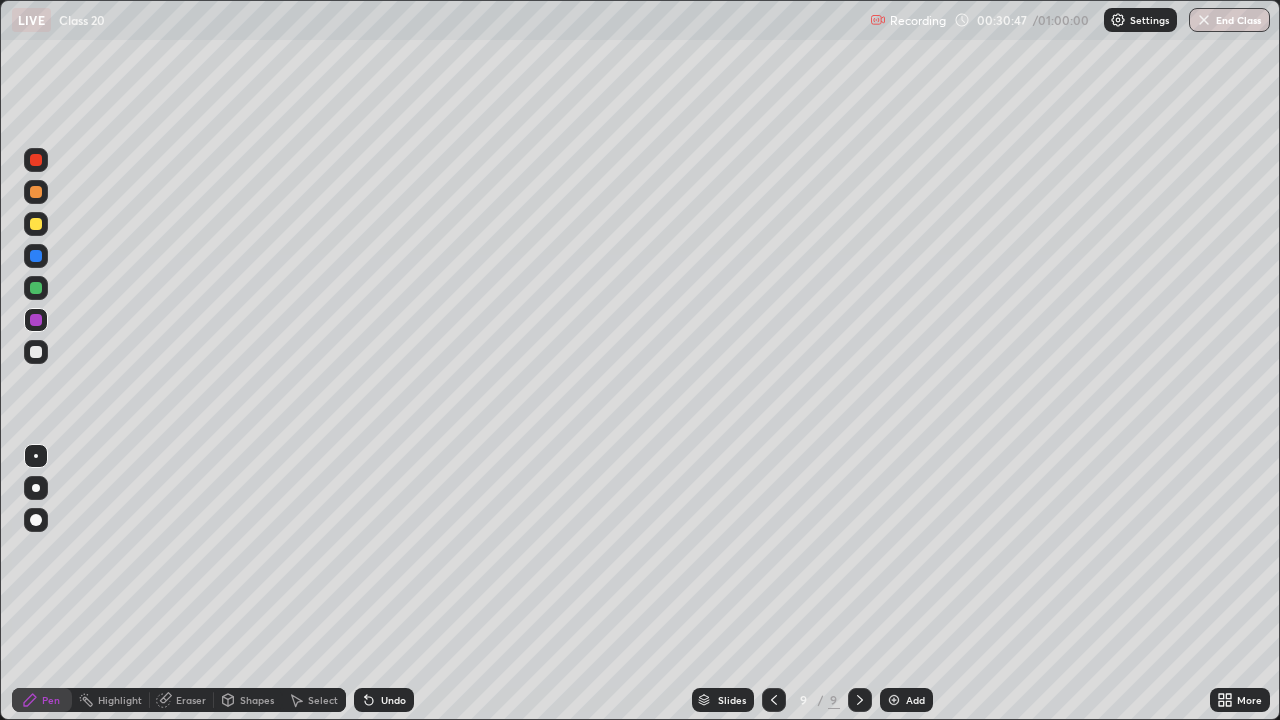 click at bounding box center [36, 192] 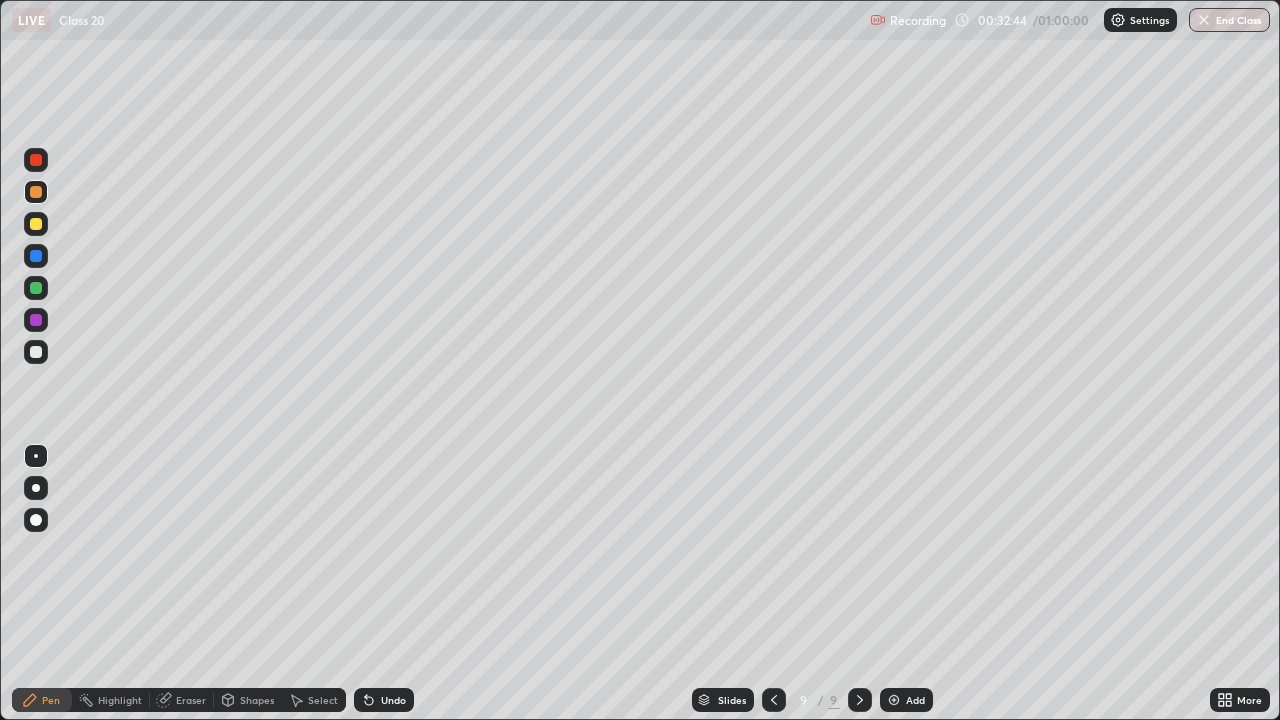 click at bounding box center [894, 700] 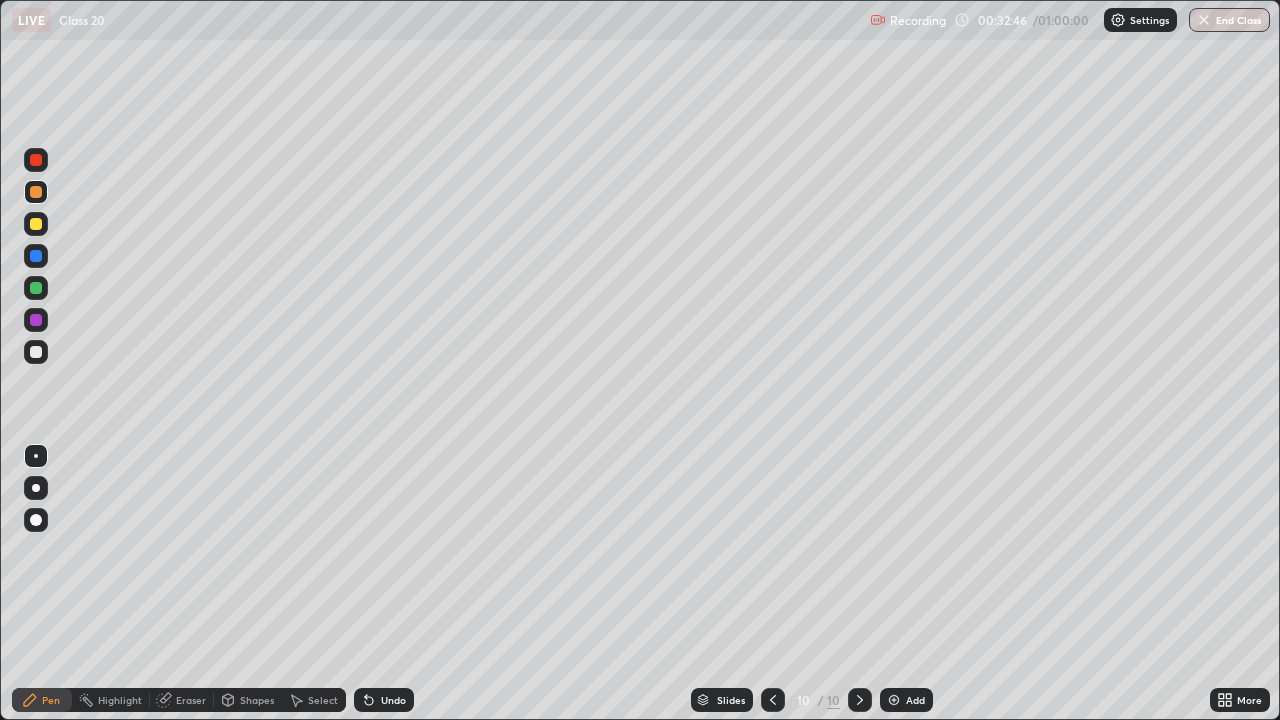 click 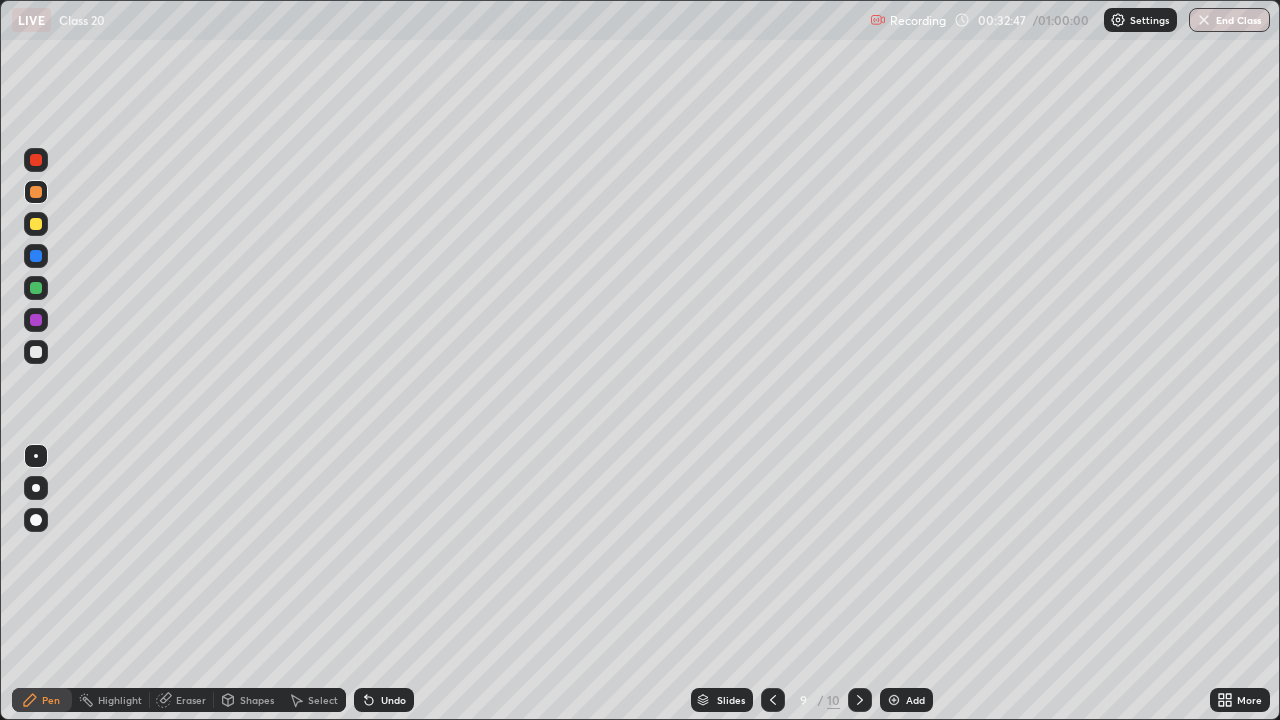 click at bounding box center (36, 288) 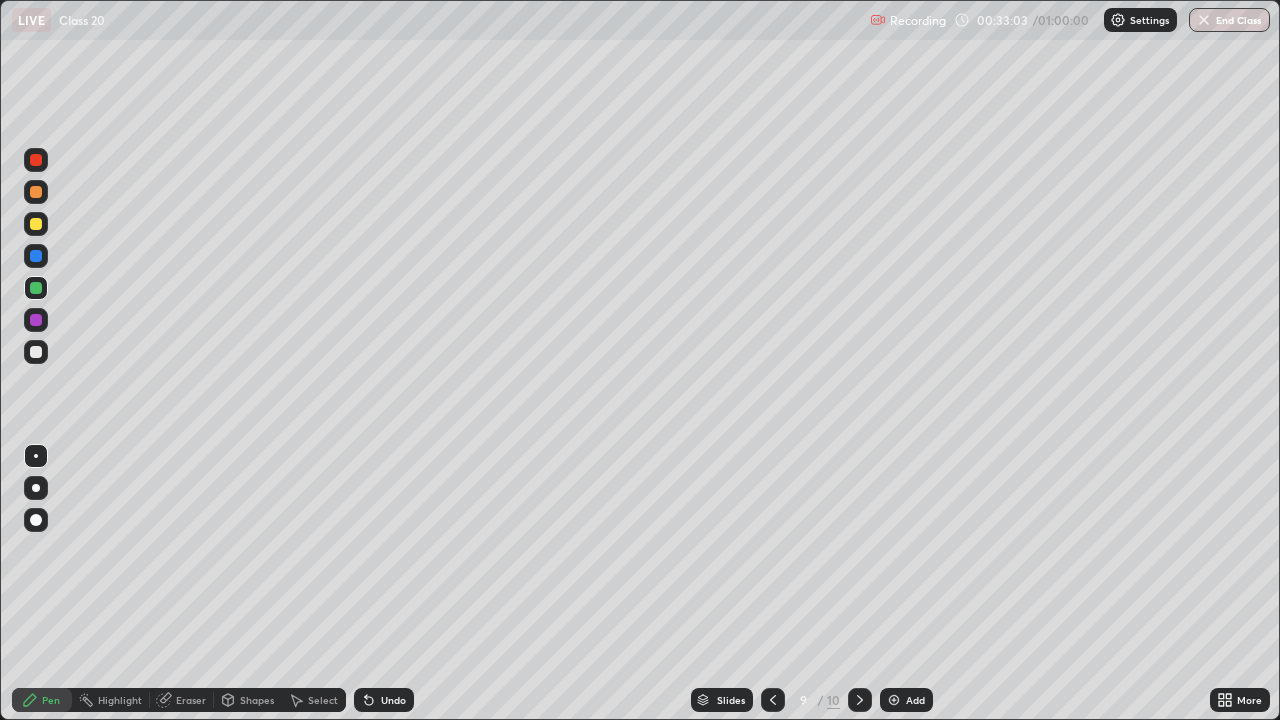 click at bounding box center [36, 224] 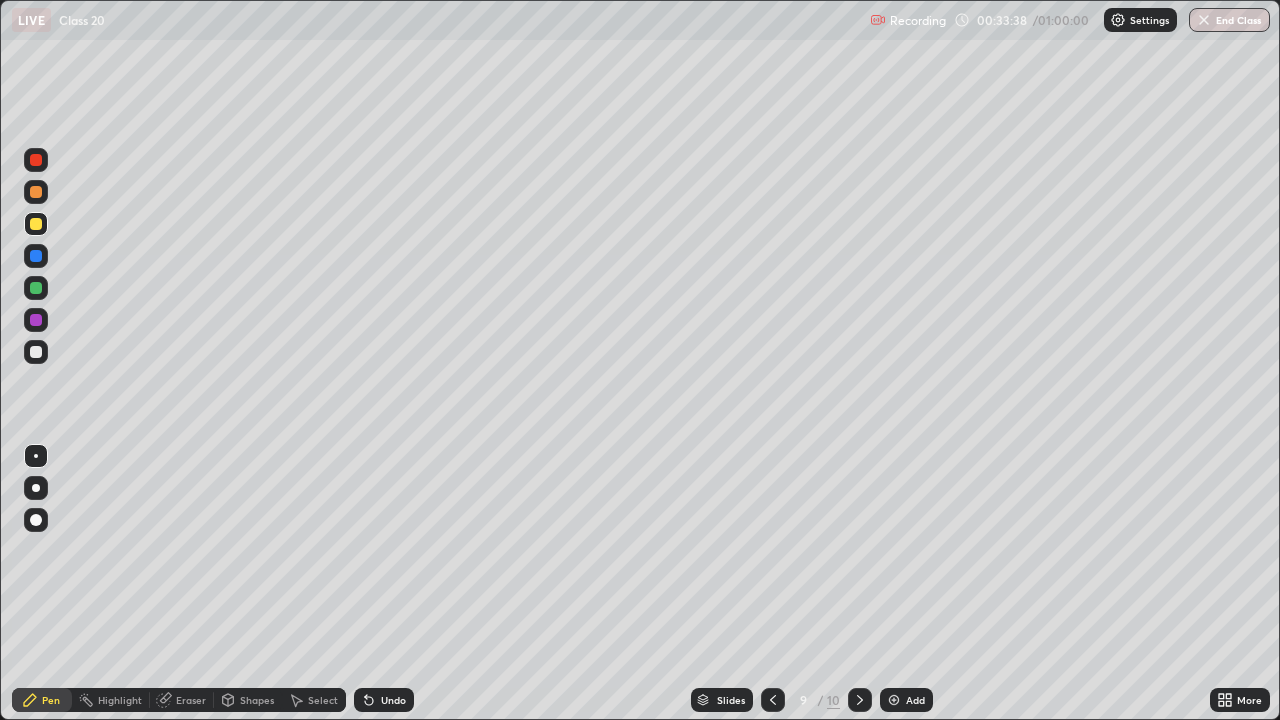 click on "Eraser" at bounding box center (182, 700) 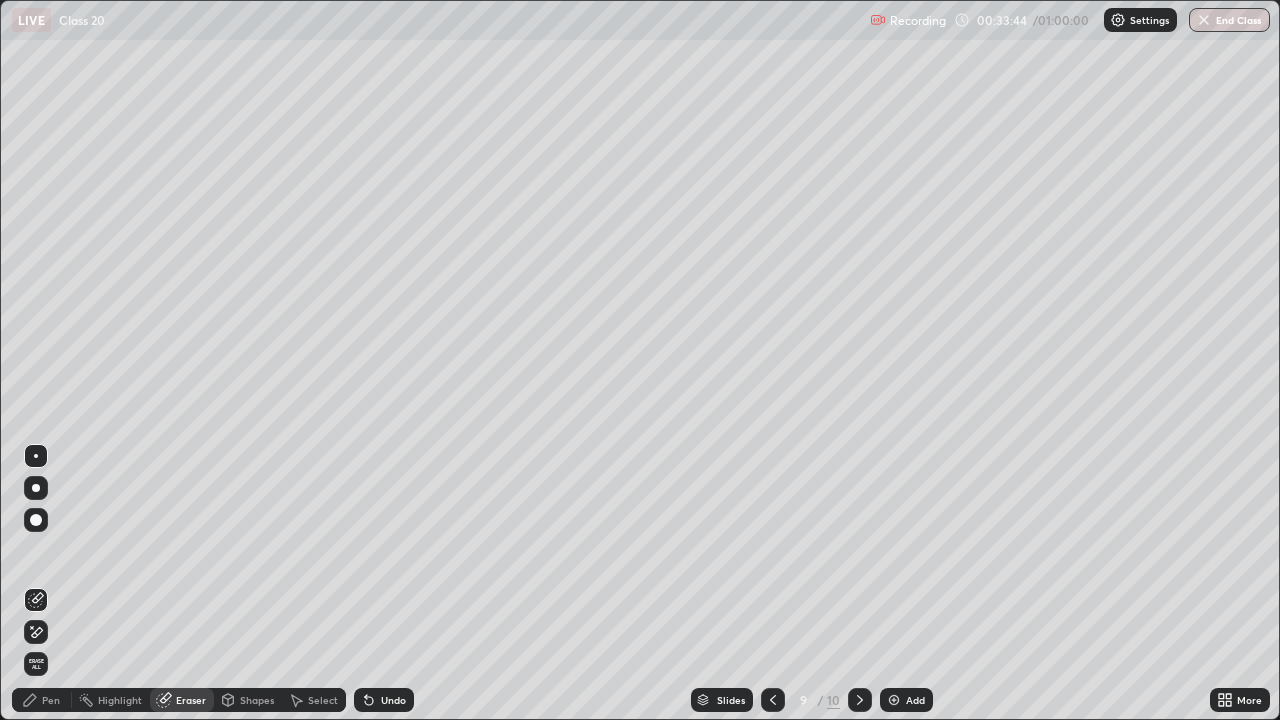 click on "Pen" at bounding box center [51, 700] 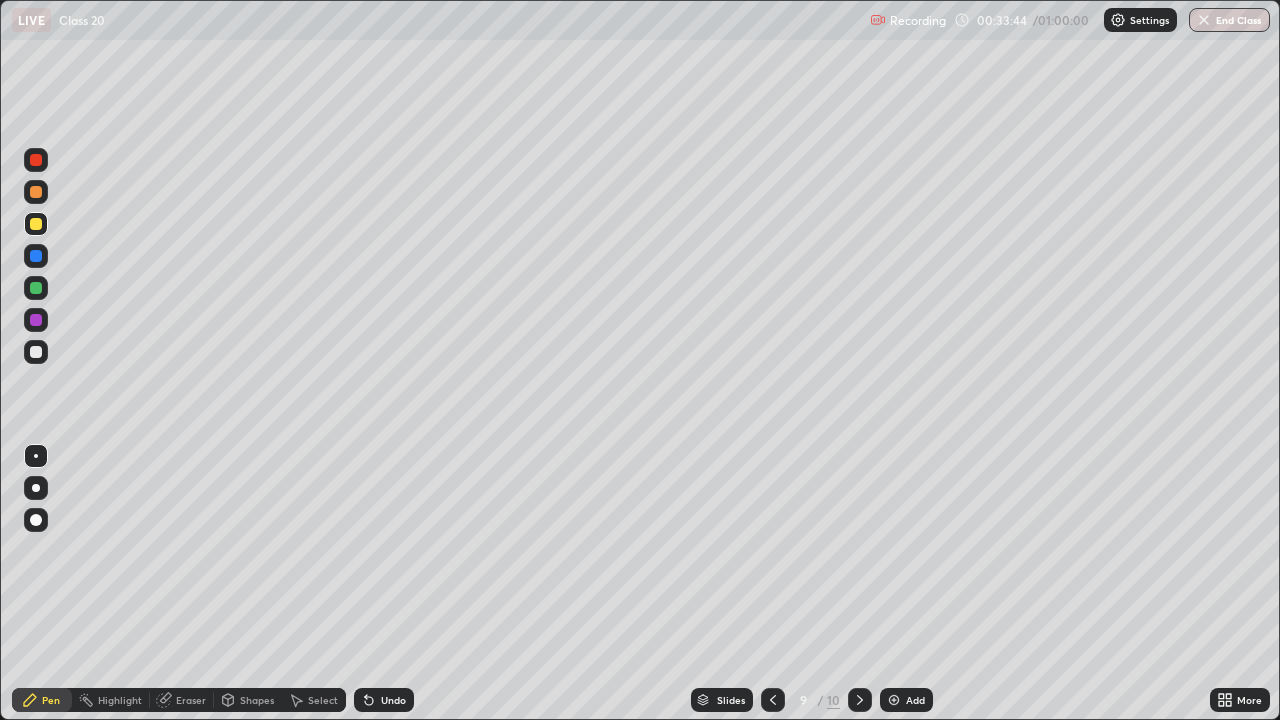 click on "Pen" at bounding box center [51, 700] 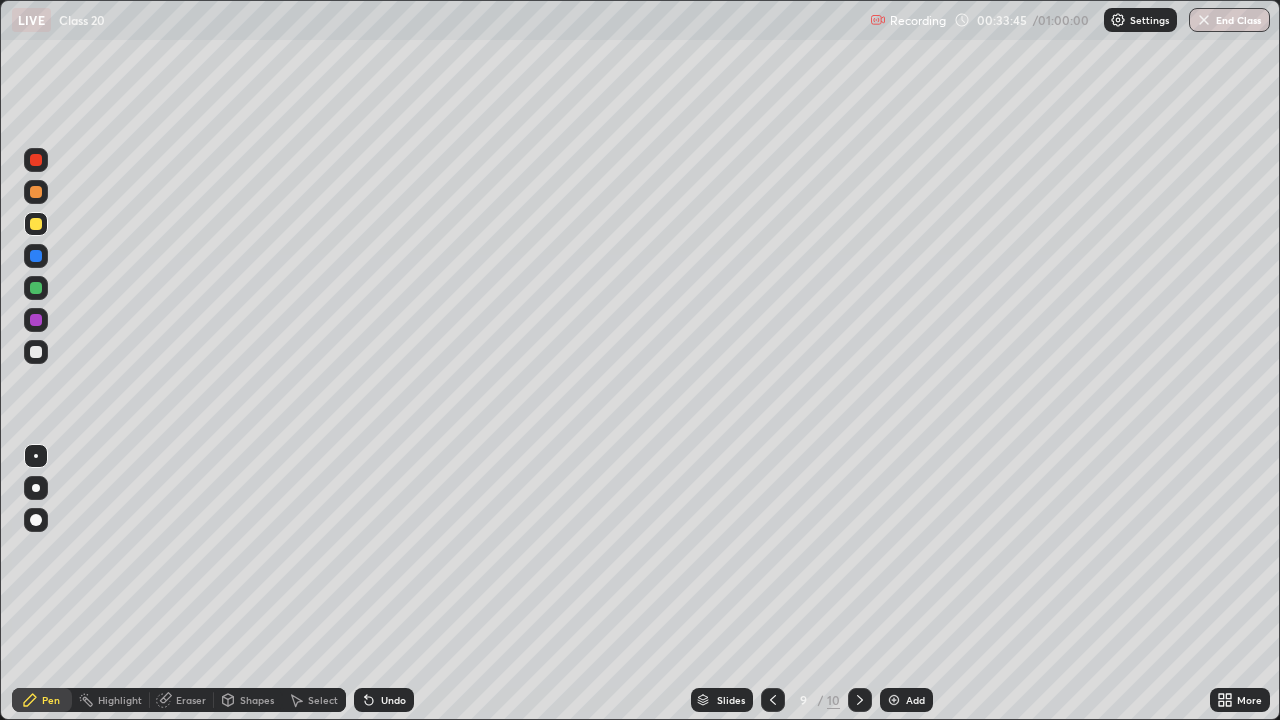 click on "Pen" at bounding box center (51, 700) 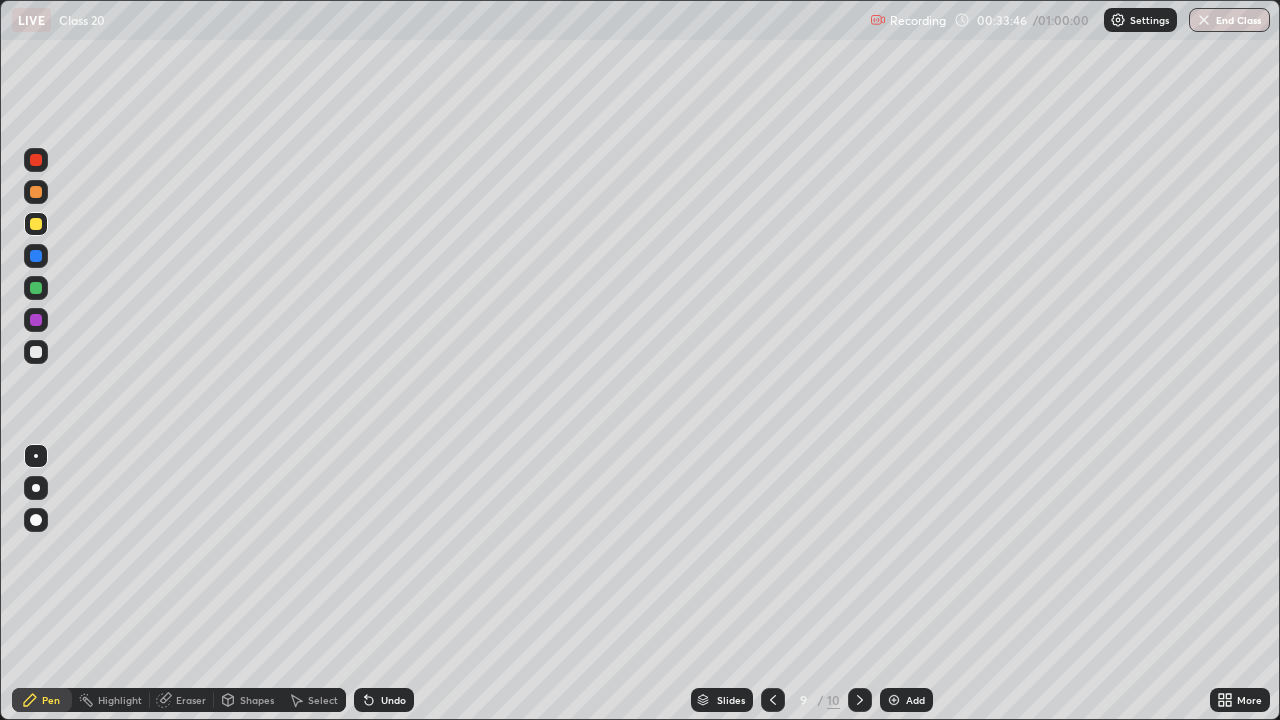 click at bounding box center [36, 352] 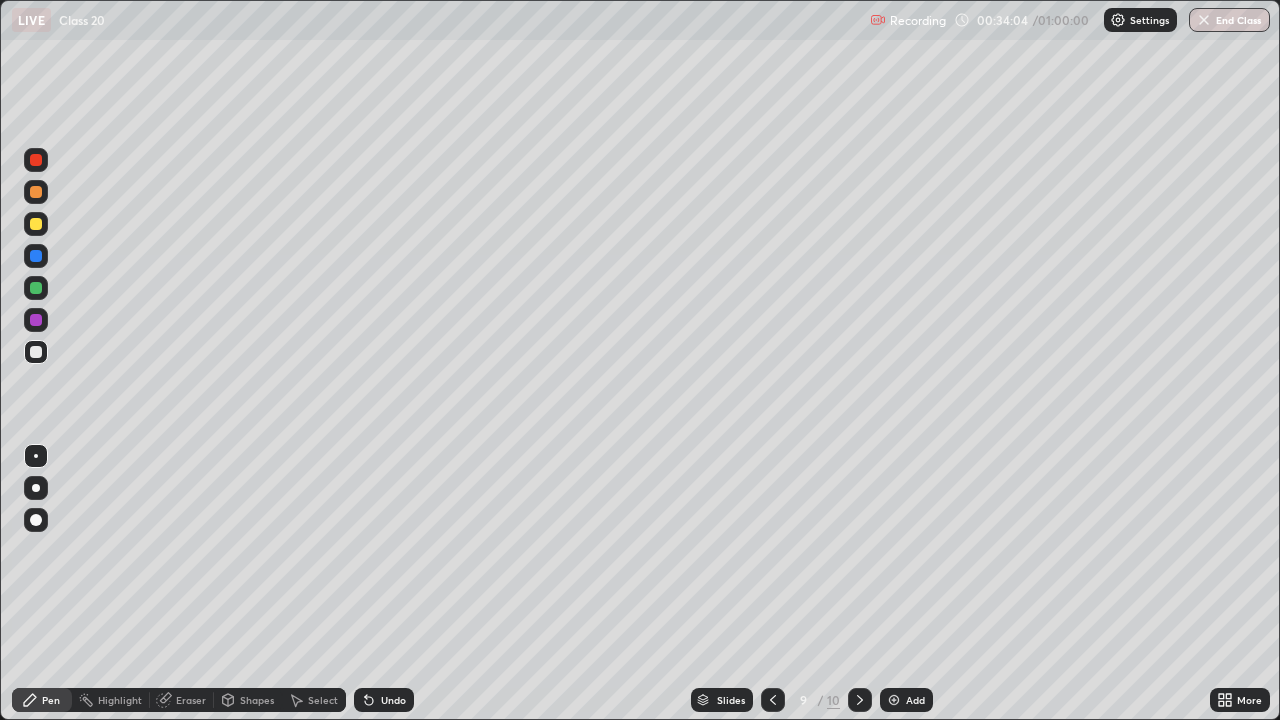 click at bounding box center (36, 288) 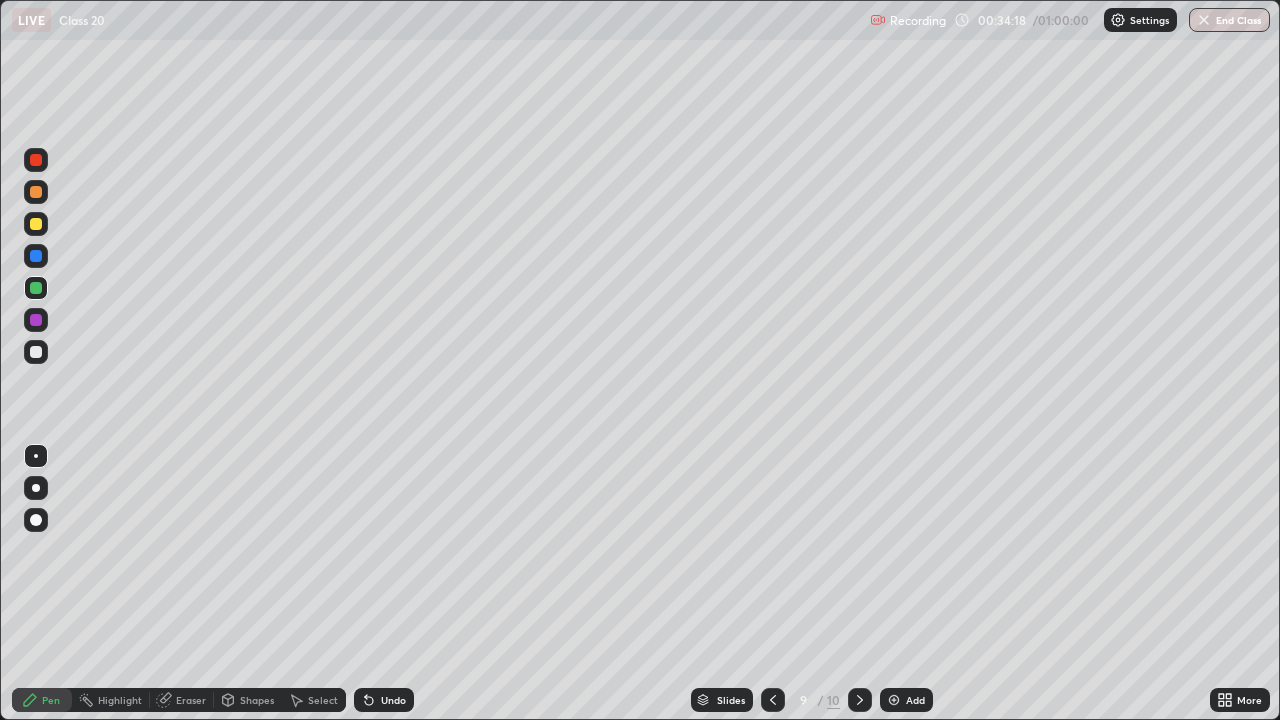 click at bounding box center [36, 320] 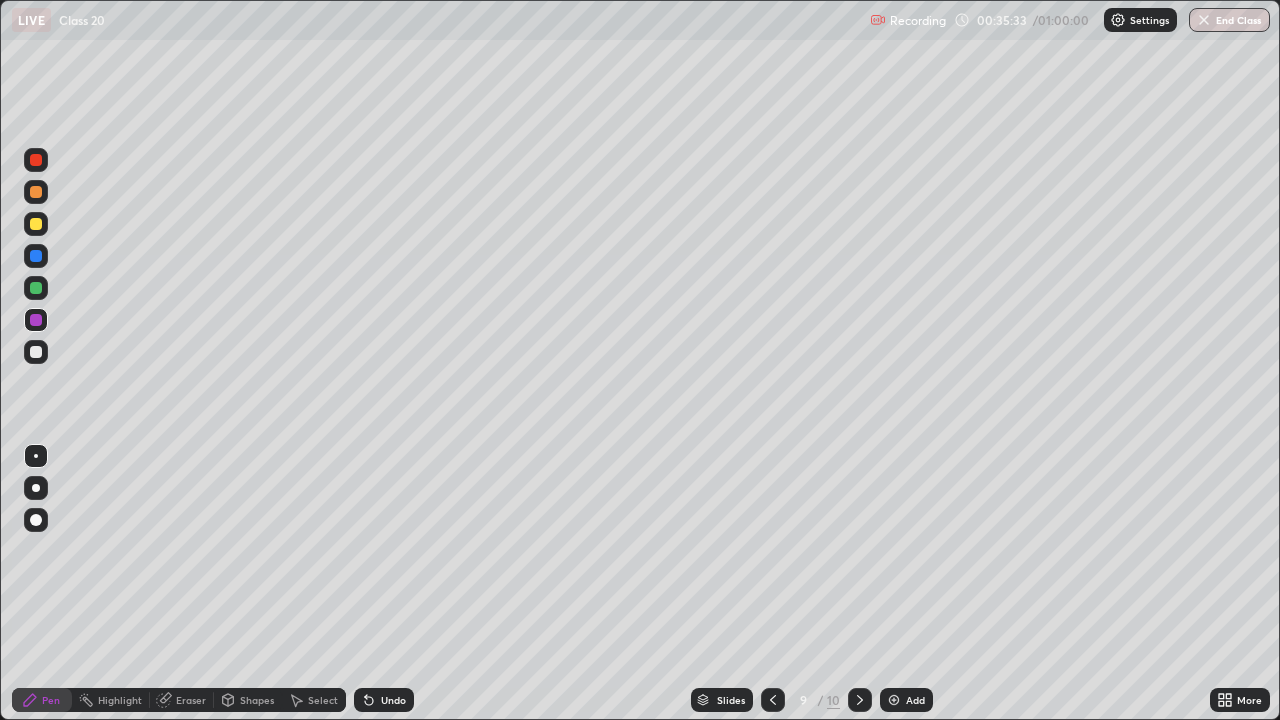 click at bounding box center (894, 700) 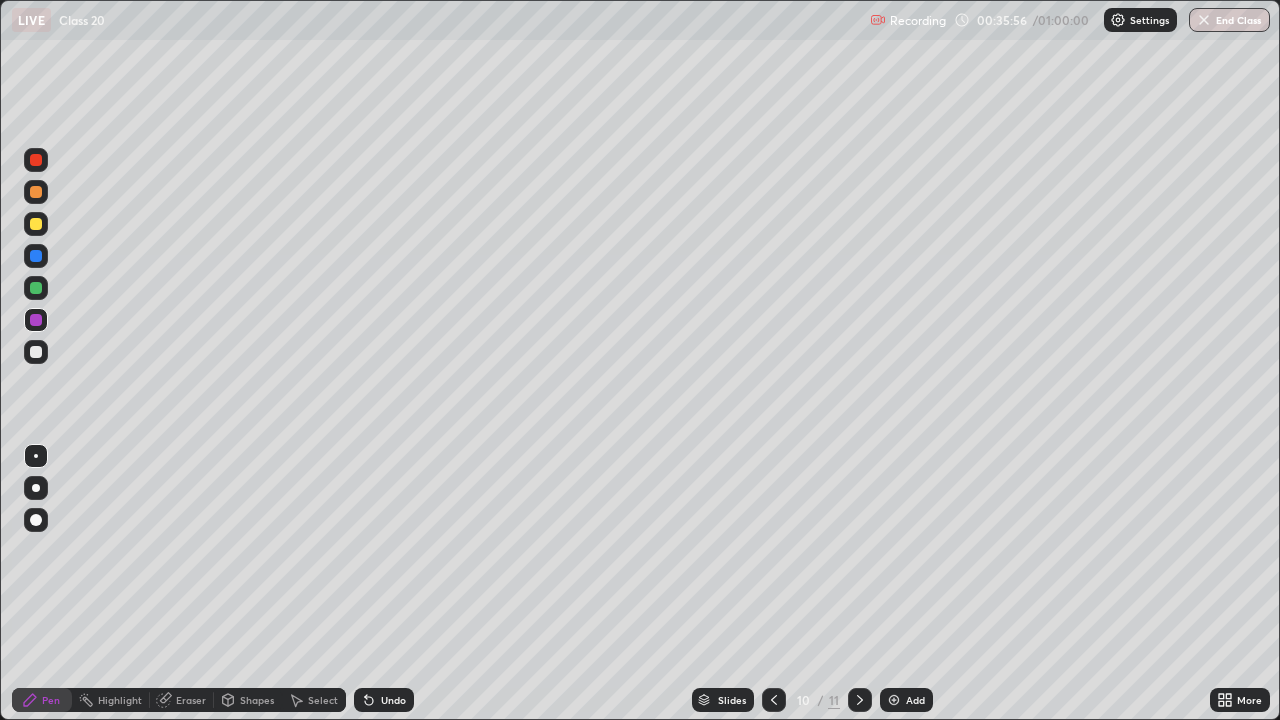 click at bounding box center (36, 352) 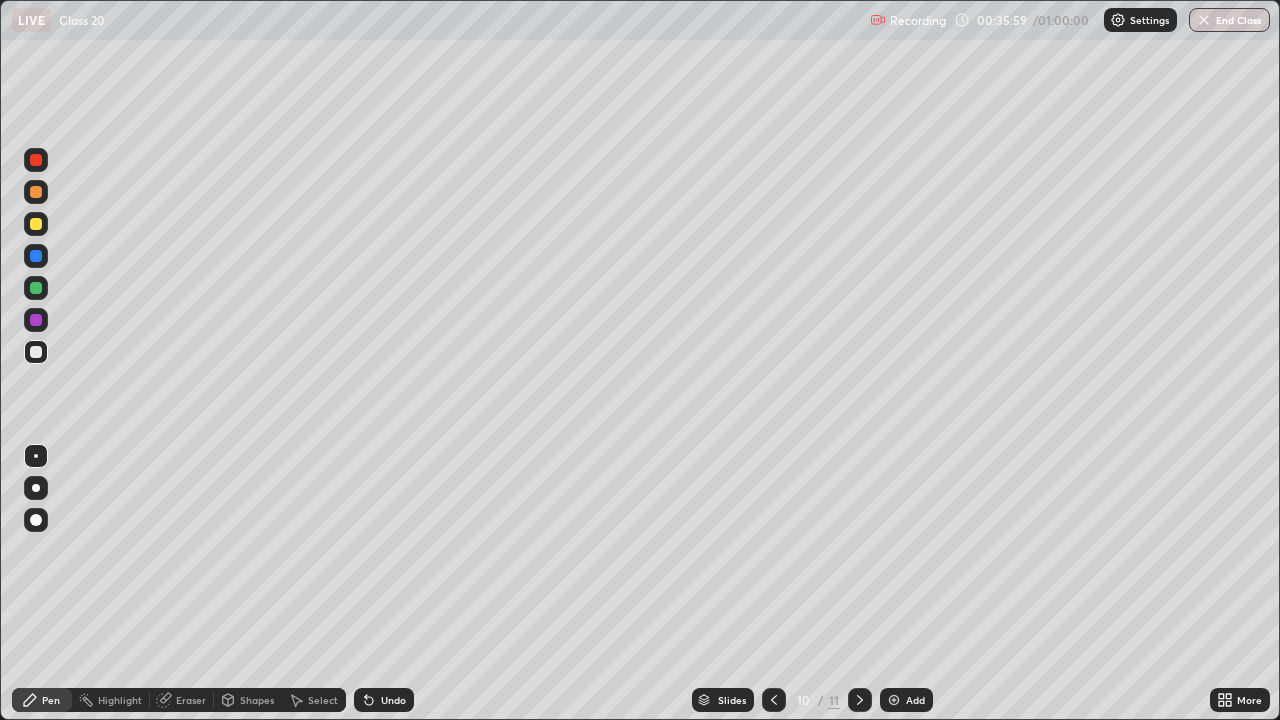 click on "Eraser" at bounding box center [191, 700] 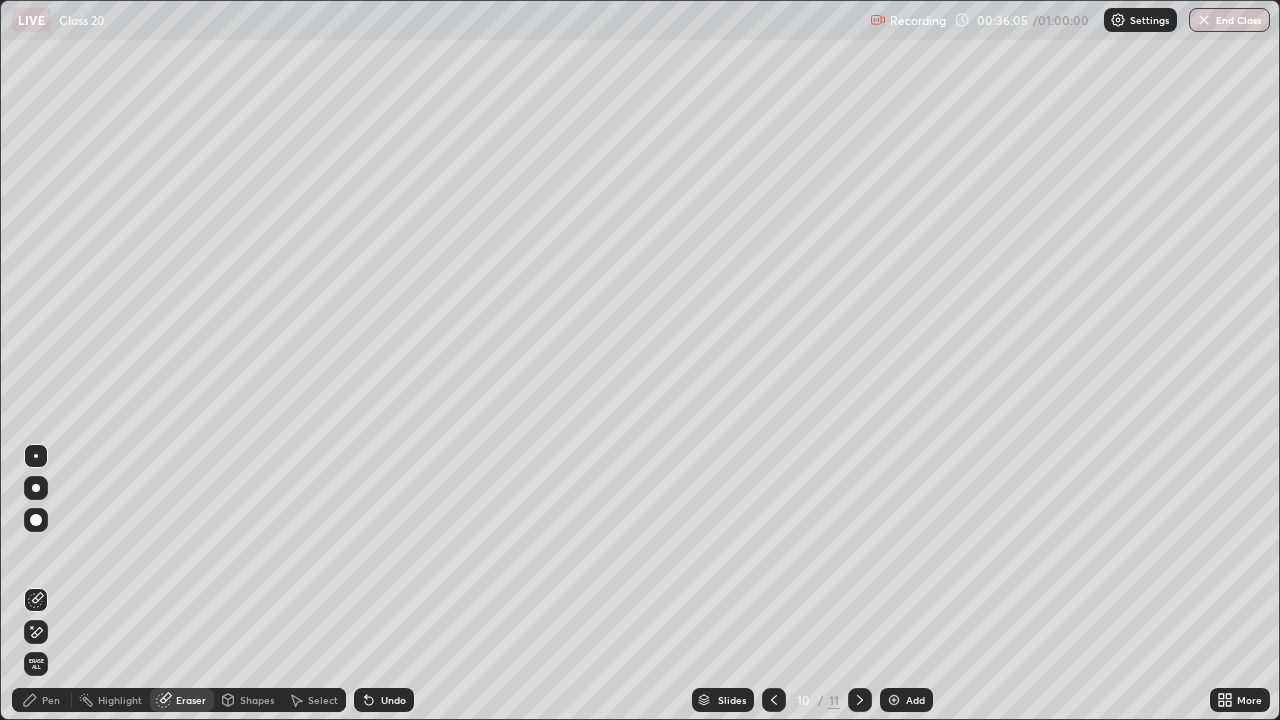 click on "Pen" at bounding box center [51, 700] 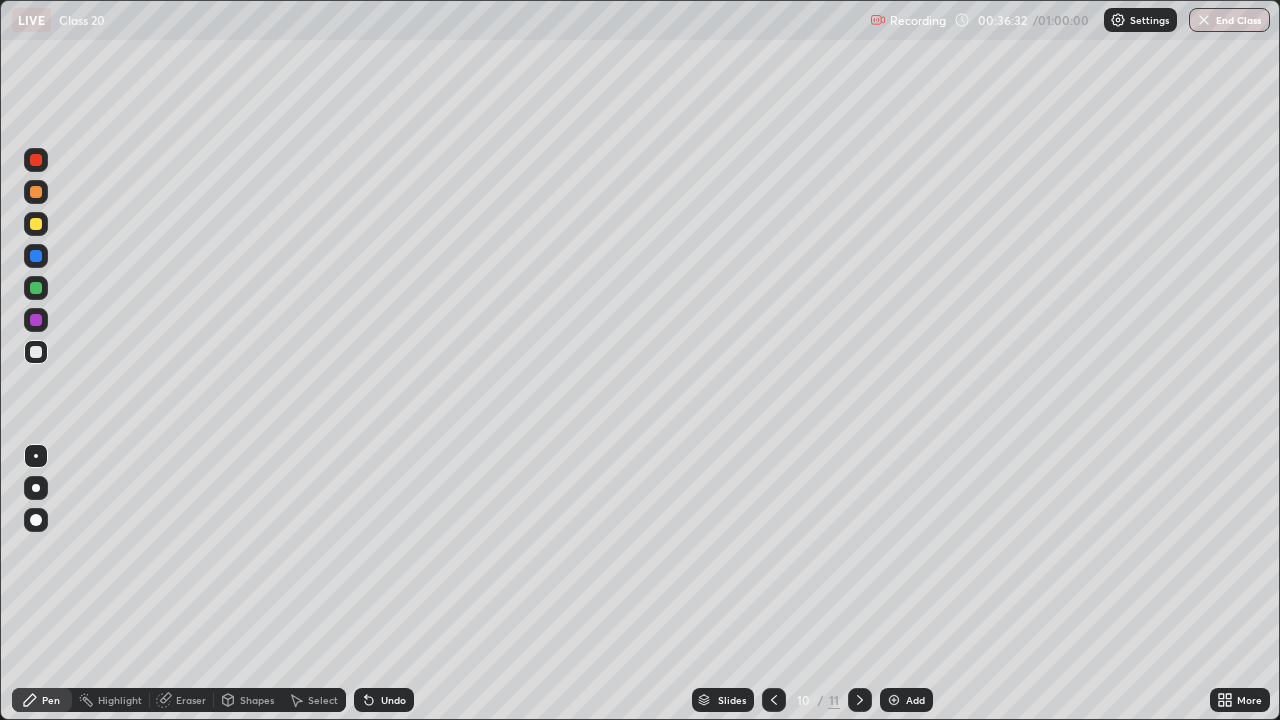click at bounding box center (36, 288) 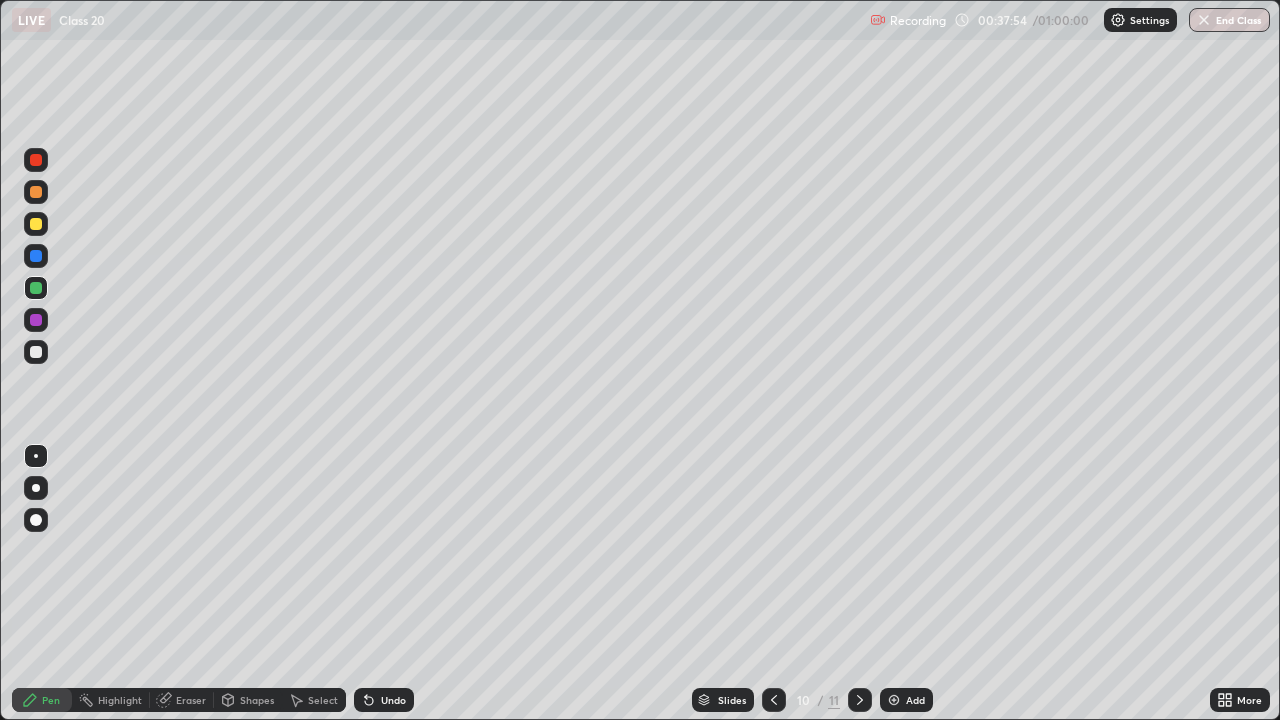 click at bounding box center (894, 700) 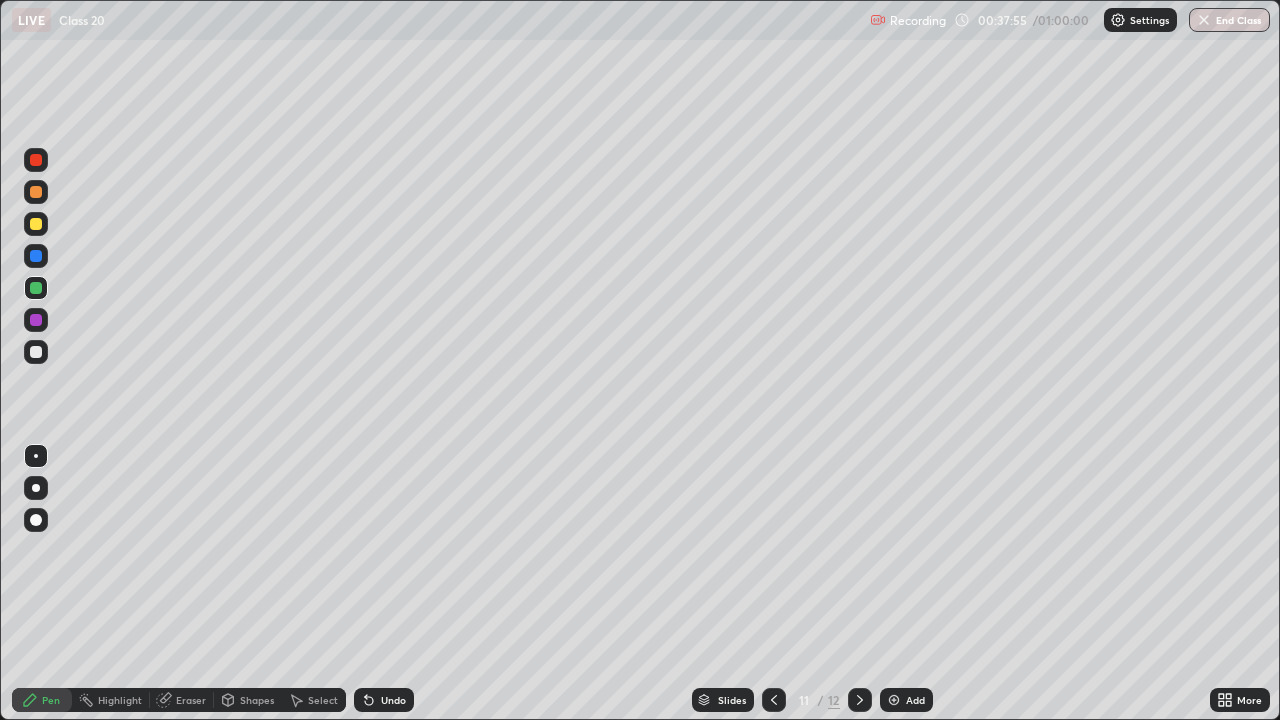 click at bounding box center (36, 224) 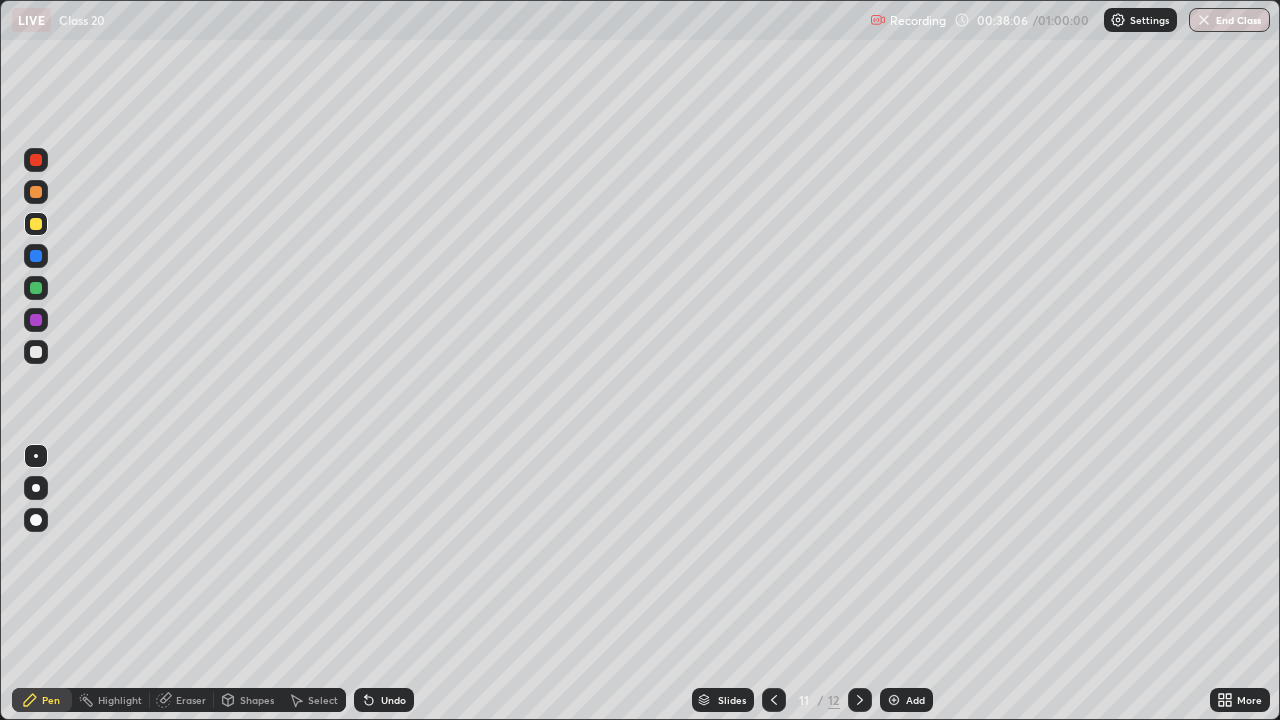 click at bounding box center (36, 192) 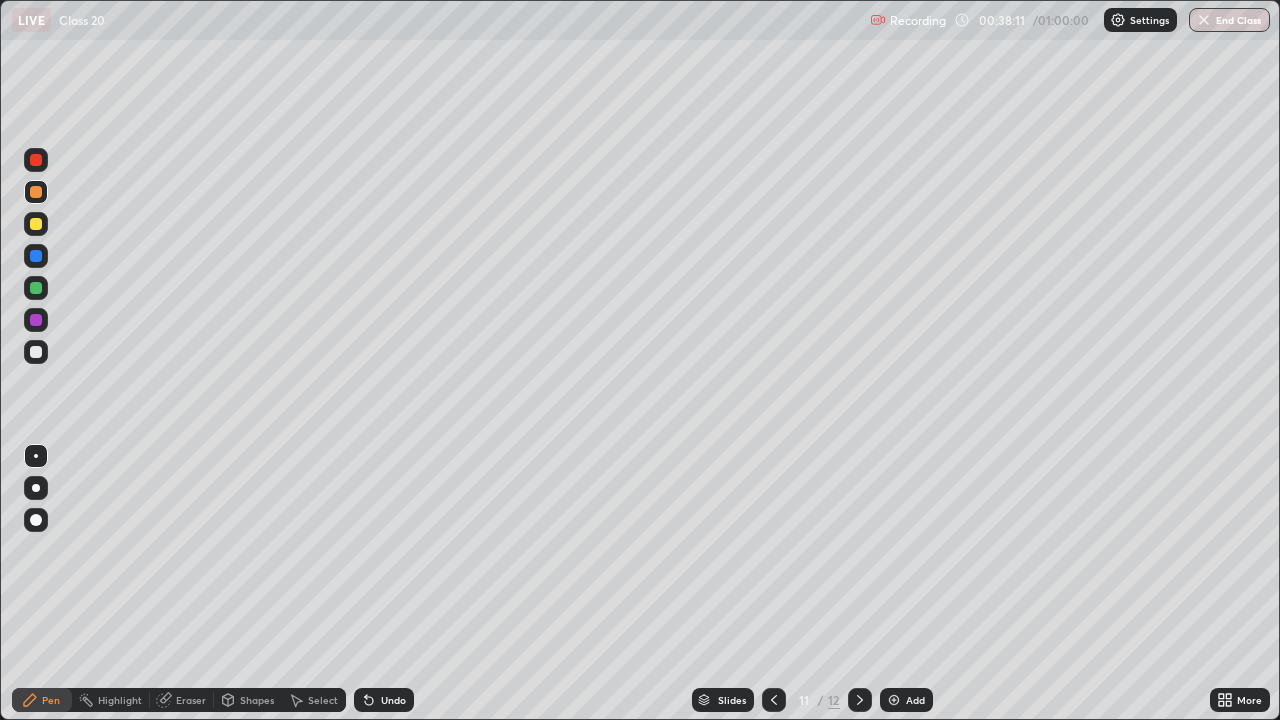 click at bounding box center (36, 160) 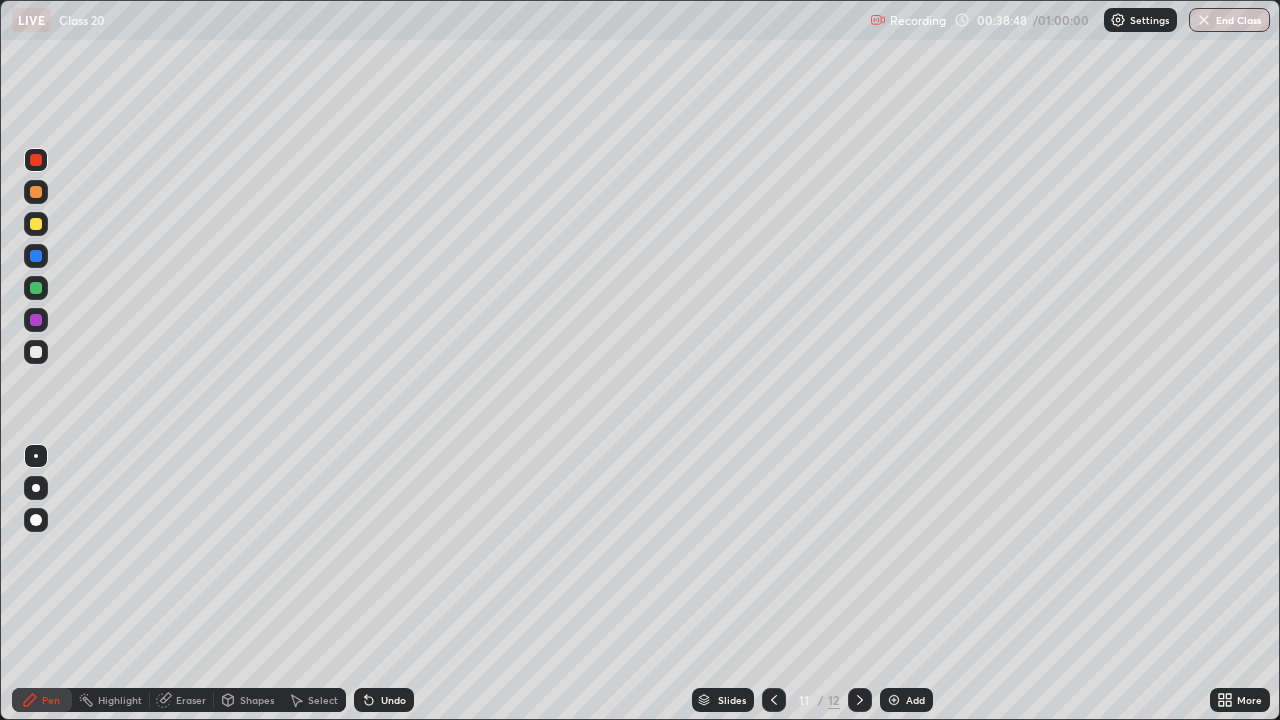 click at bounding box center [774, 700] 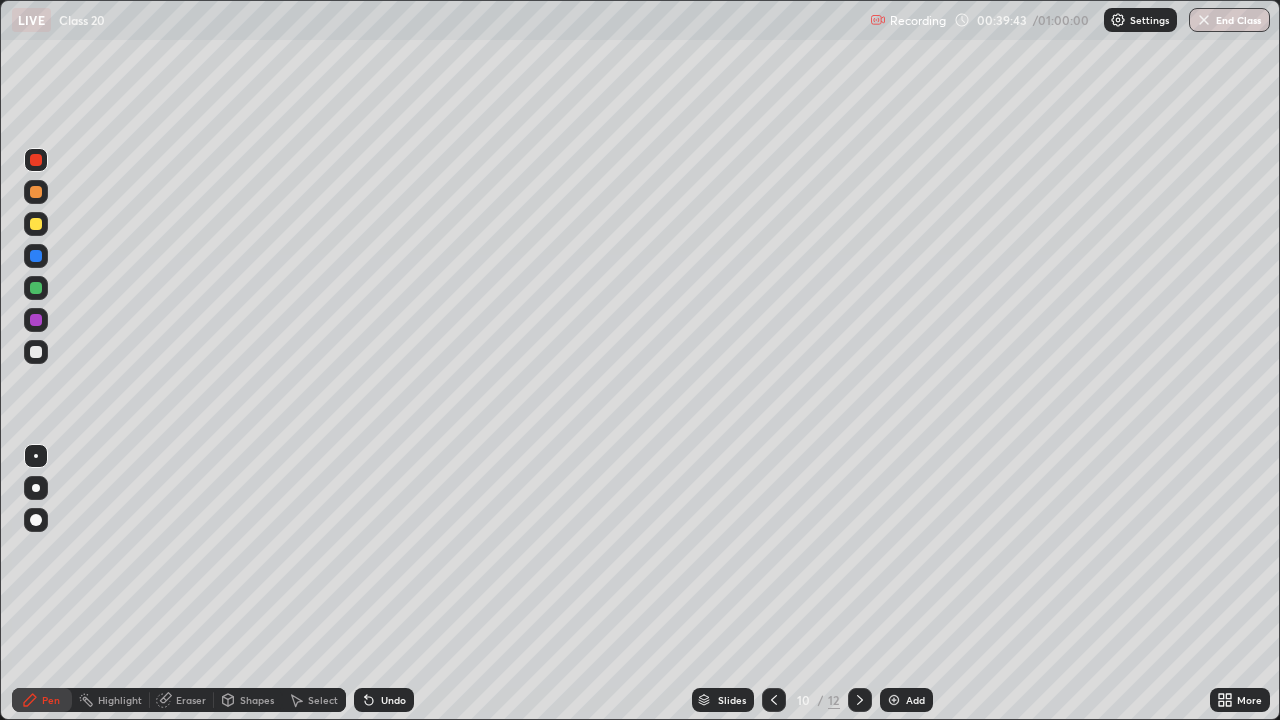 click 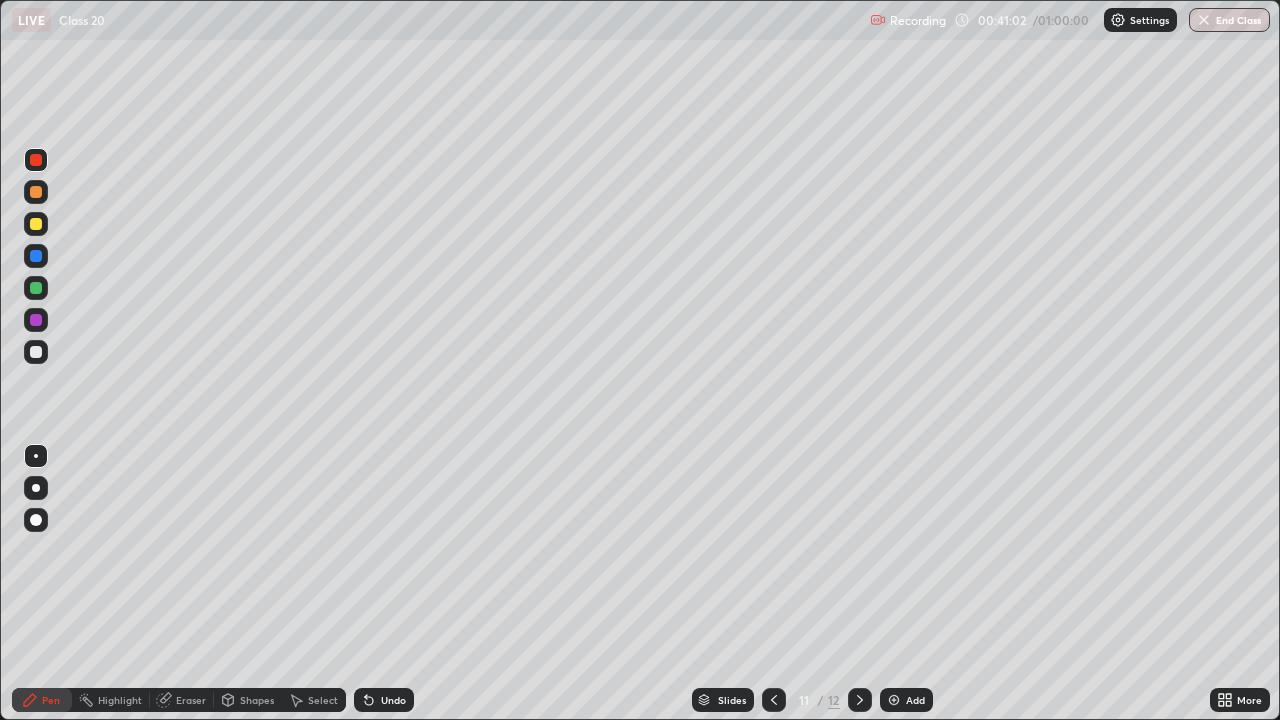 click at bounding box center [36, 224] 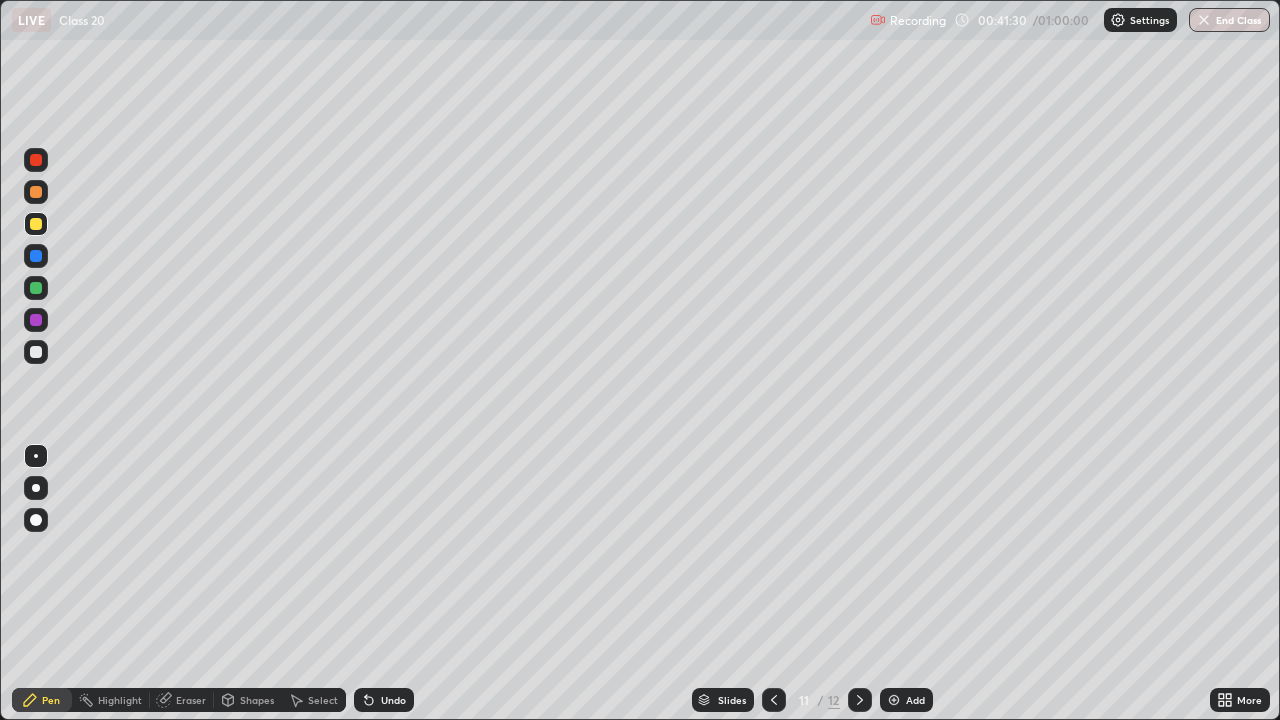 click at bounding box center (36, 352) 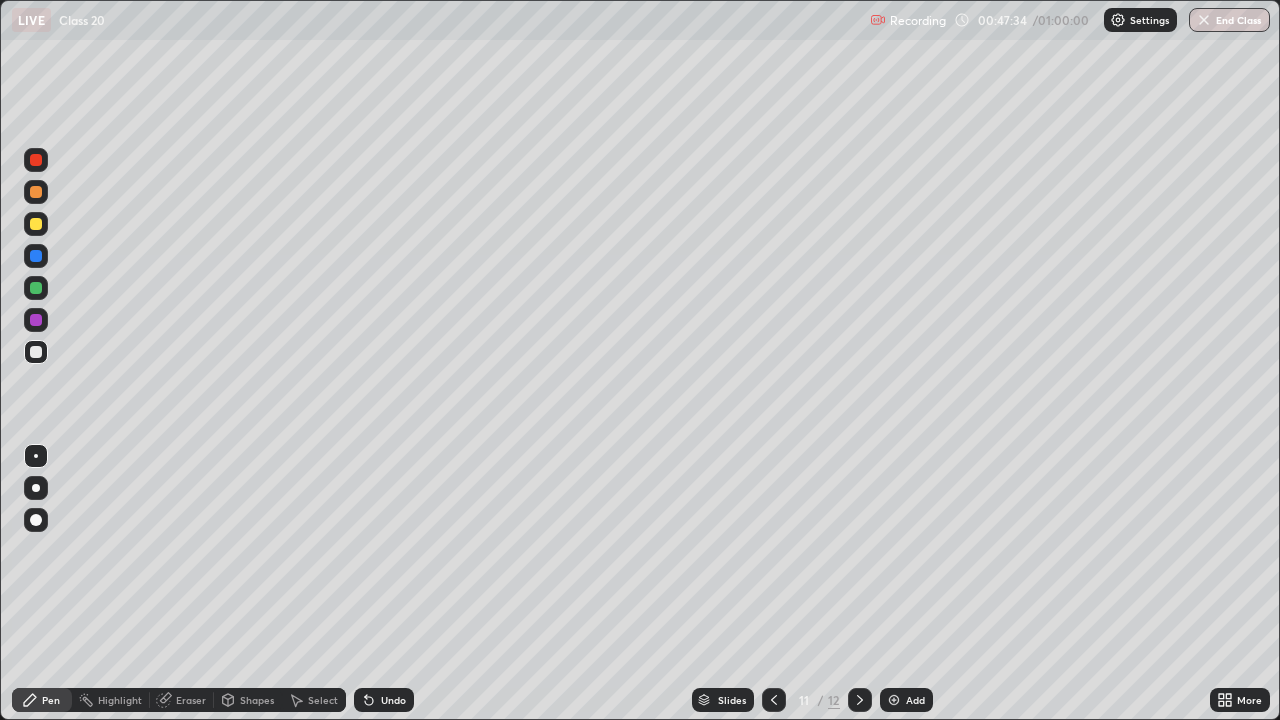click at bounding box center (894, 700) 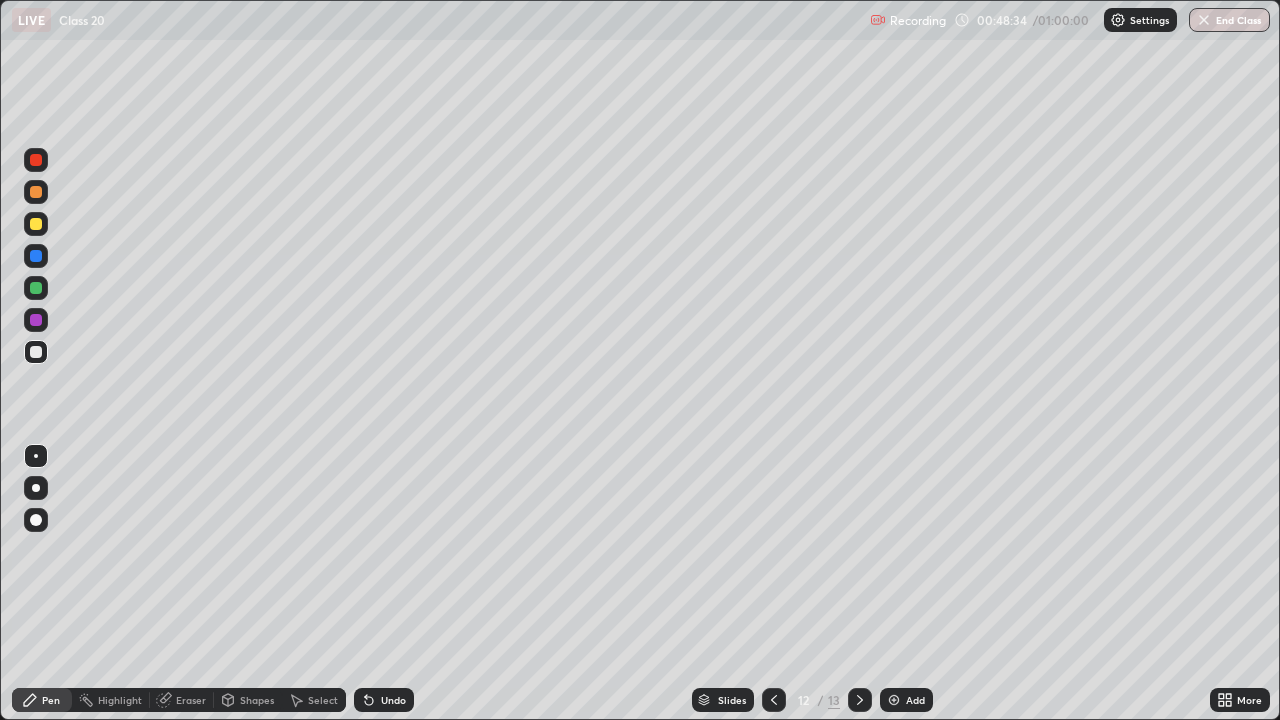 click at bounding box center (36, 192) 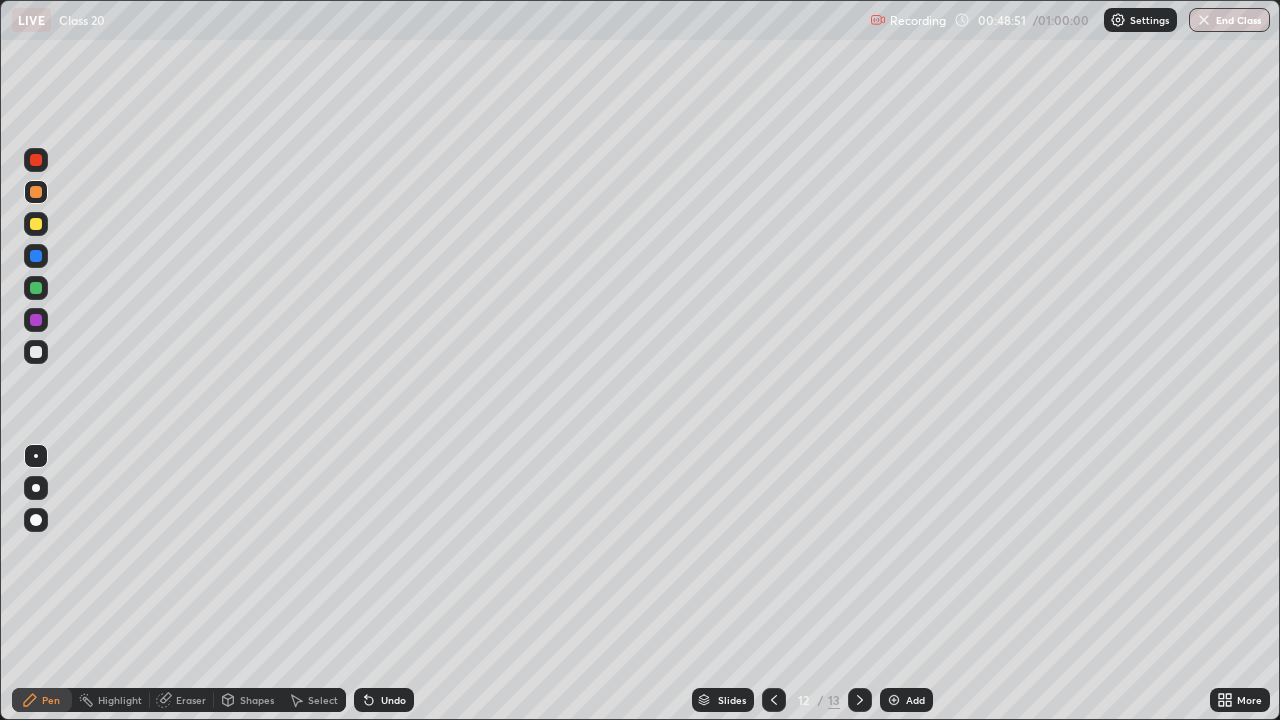 click on "Eraser" at bounding box center [191, 700] 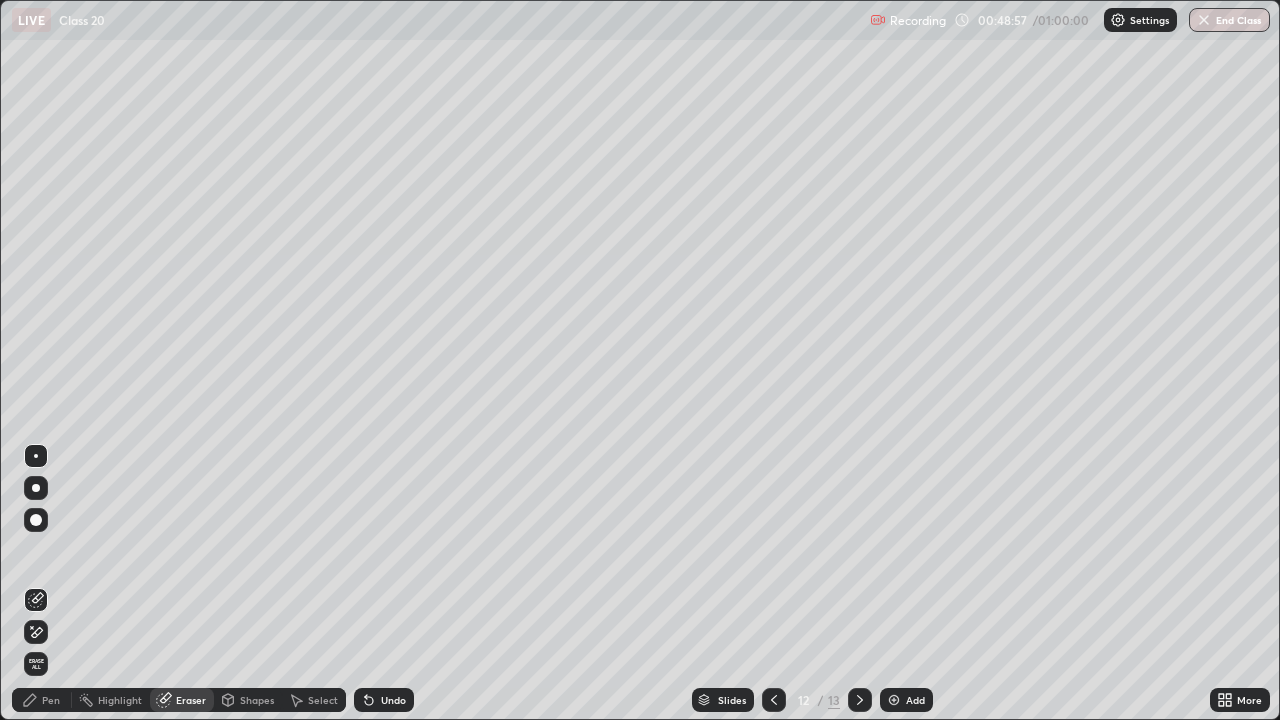 click on "Pen" at bounding box center [42, 700] 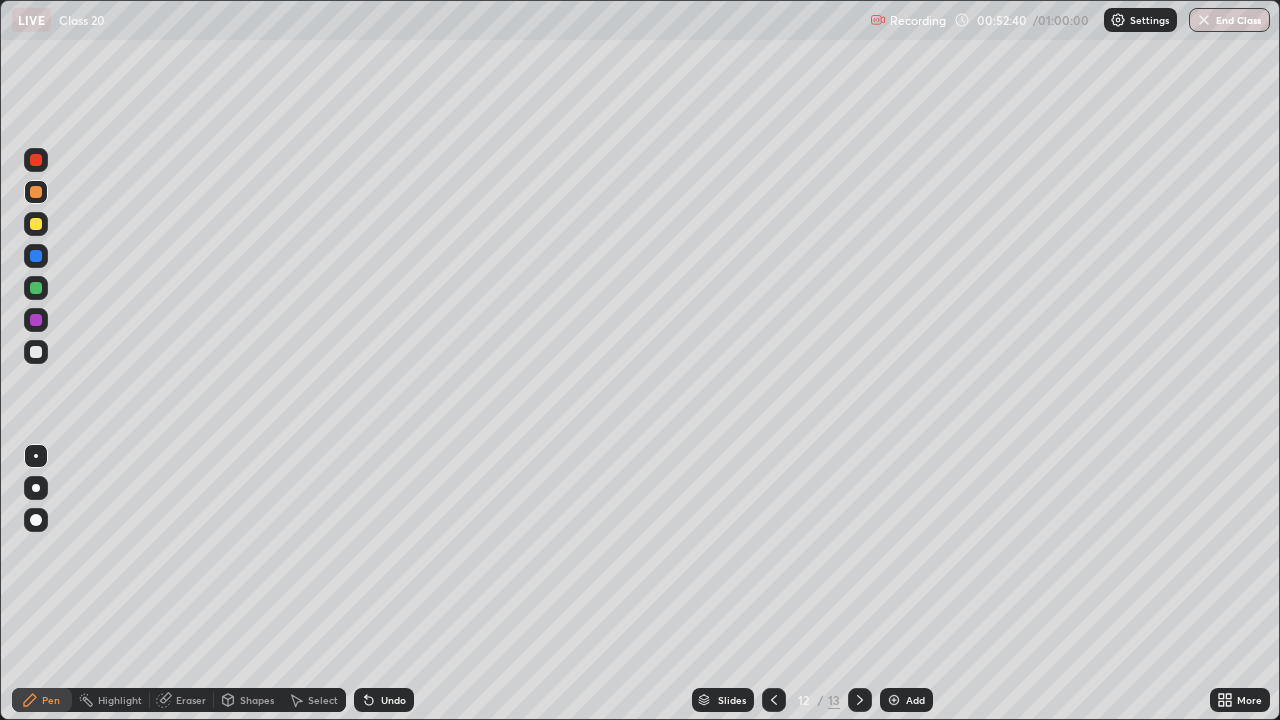 click on "Add" at bounding box center (906, 700) 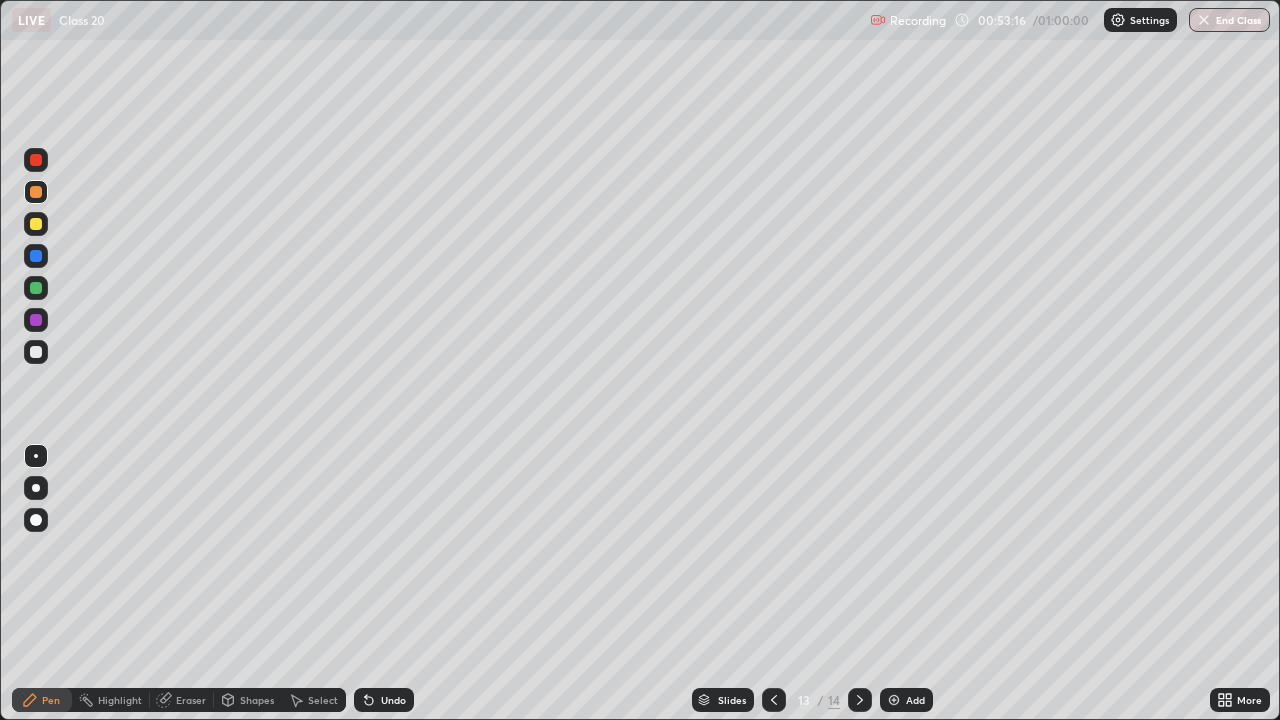 click at bounding box center [36, 224] 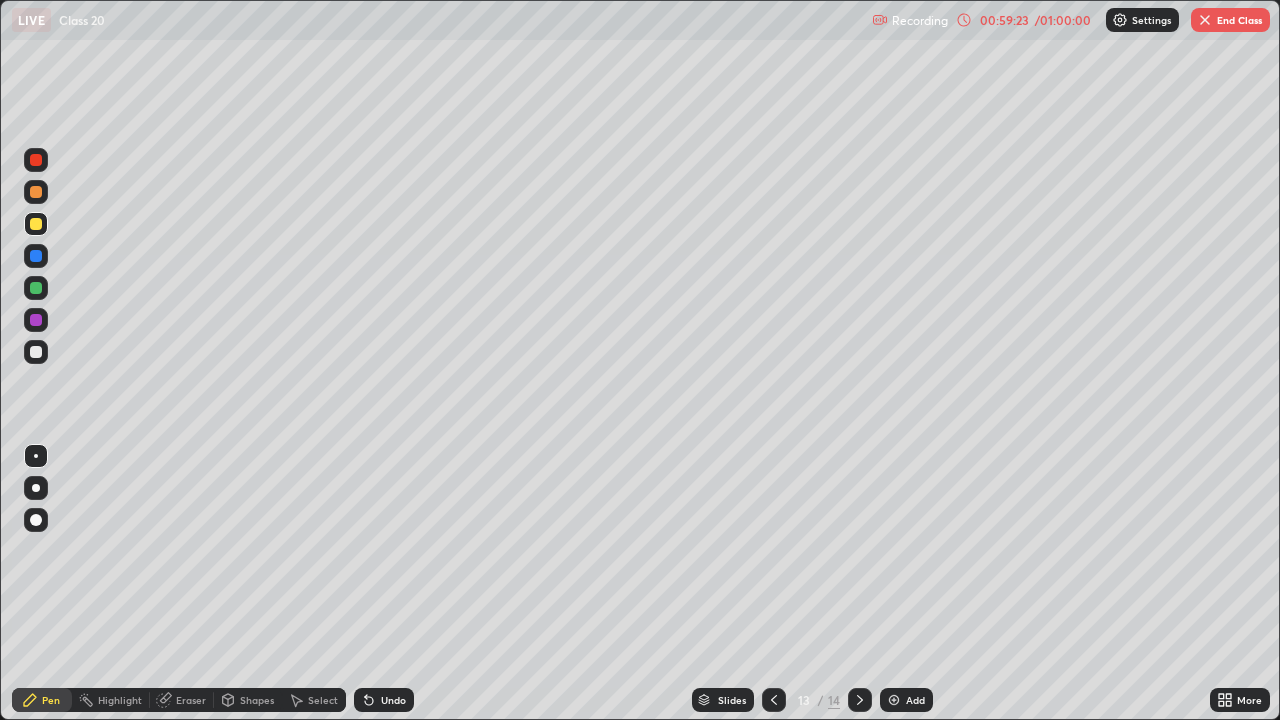 click on "End Class" at bounding box center (1230, 20) 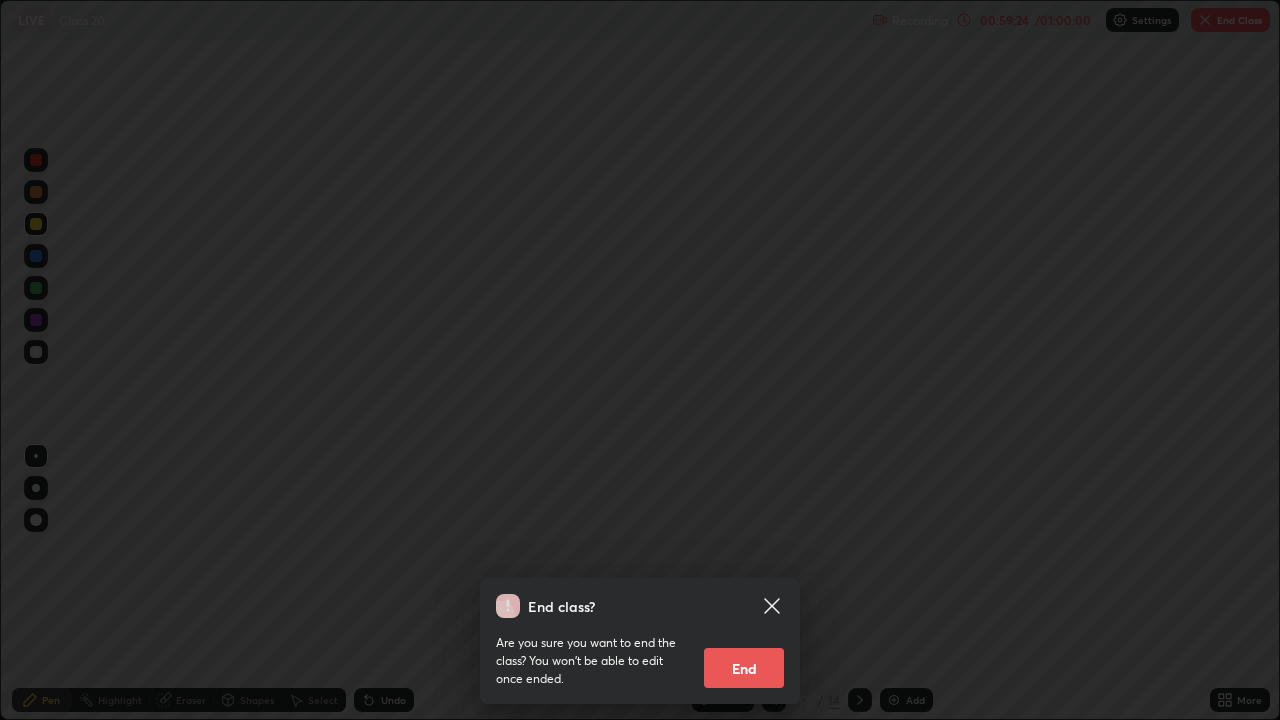 click on "End" at bounding box center (744, 668) 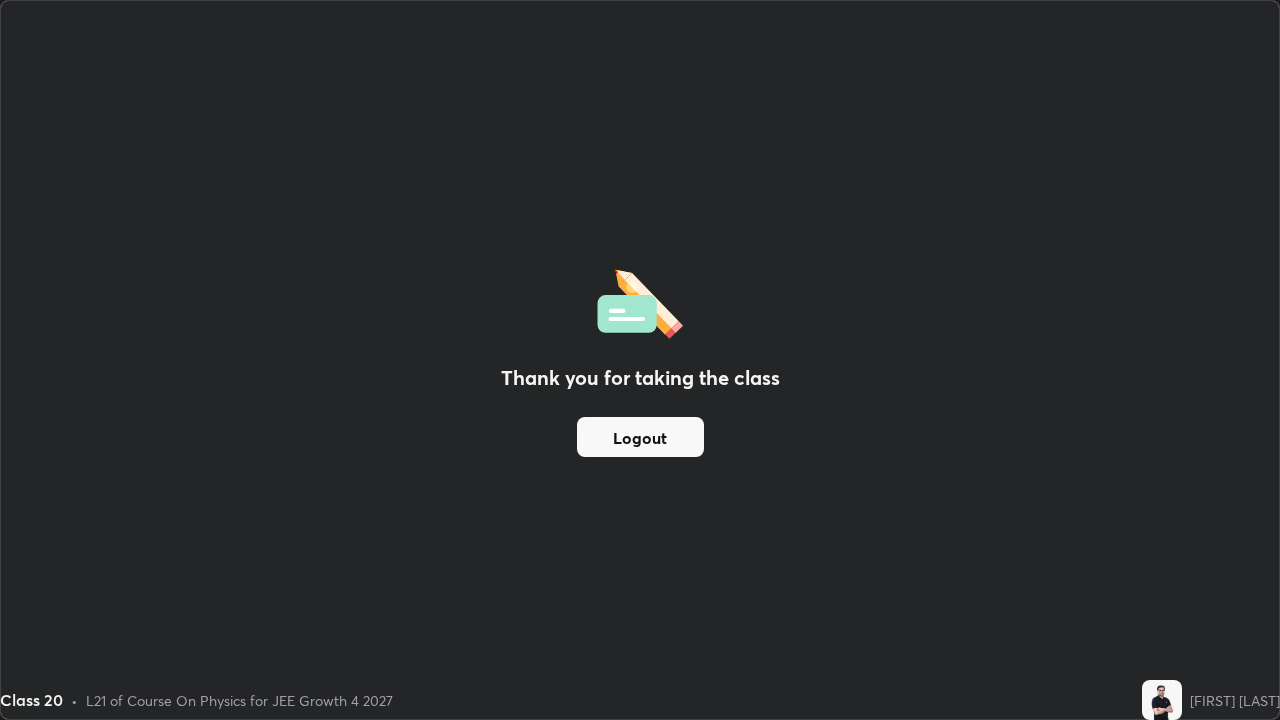click on "Logout" at bounding box center [640, 437] 